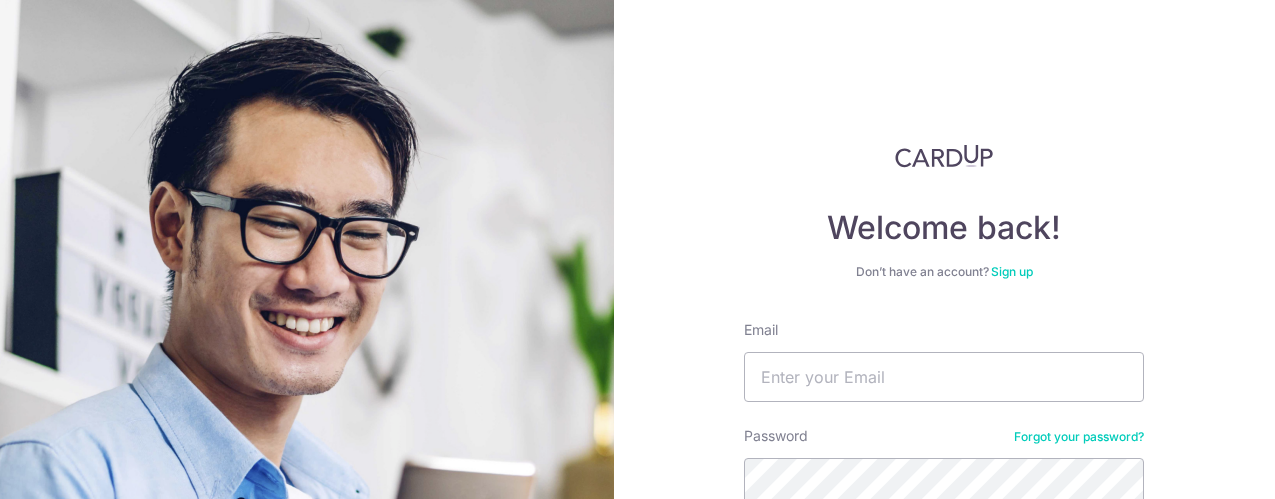 scroll, scrollTop: 0, scrollLeft: 0, axis: both 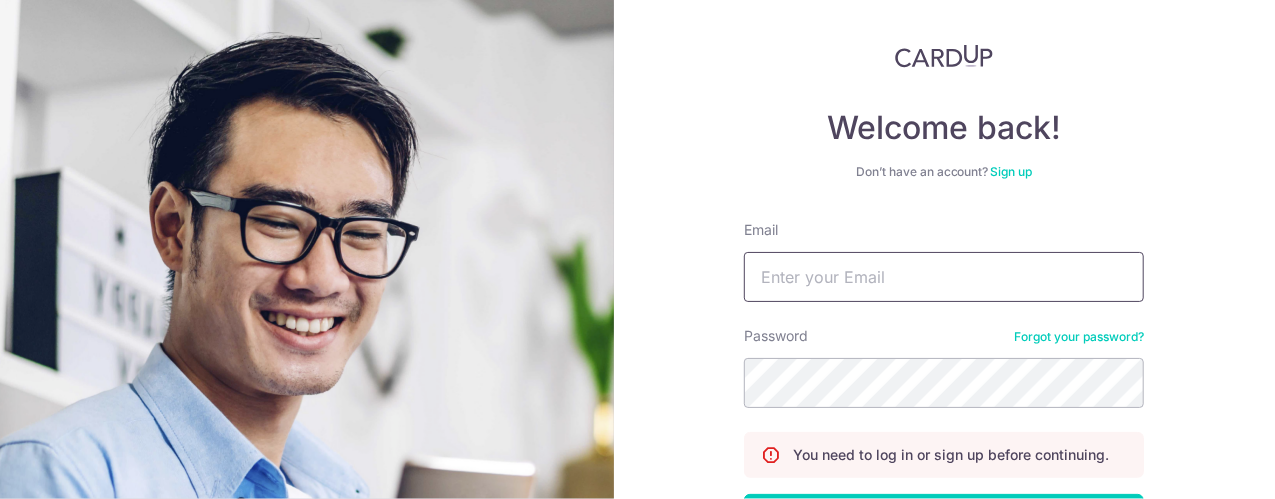 click on "Email" at bounding box center (944, 277) 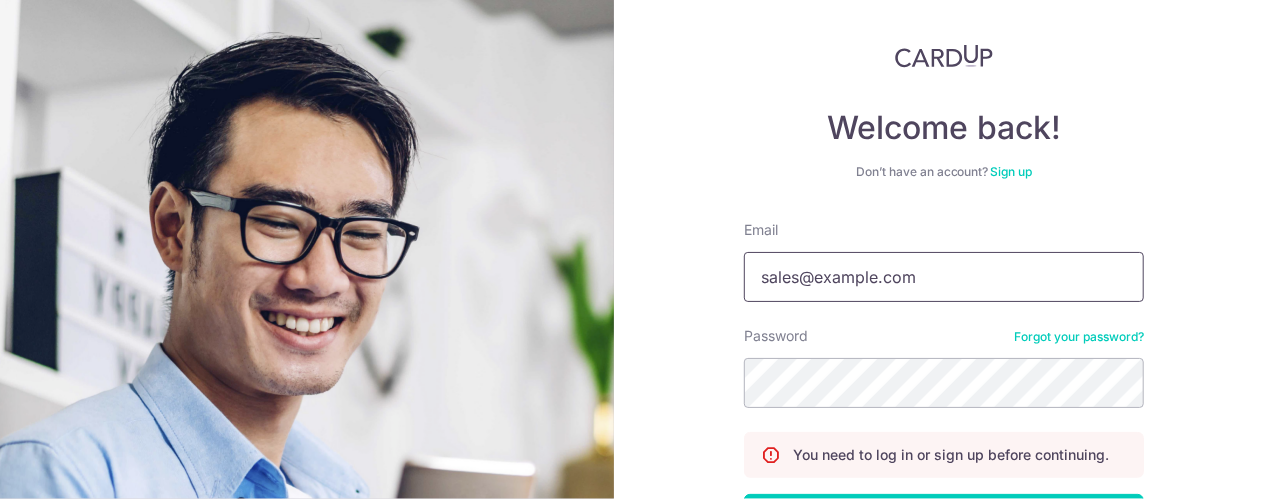 type on "sales@sureclean.com.sg" 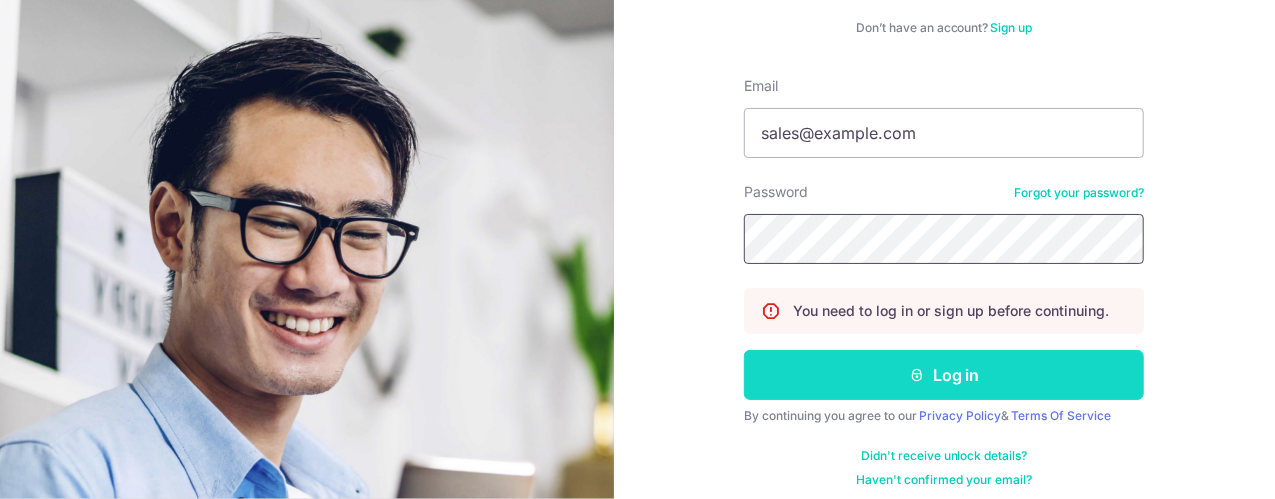 scroll, scrollTop: 255, scrollLeft: 0, axis: vertical 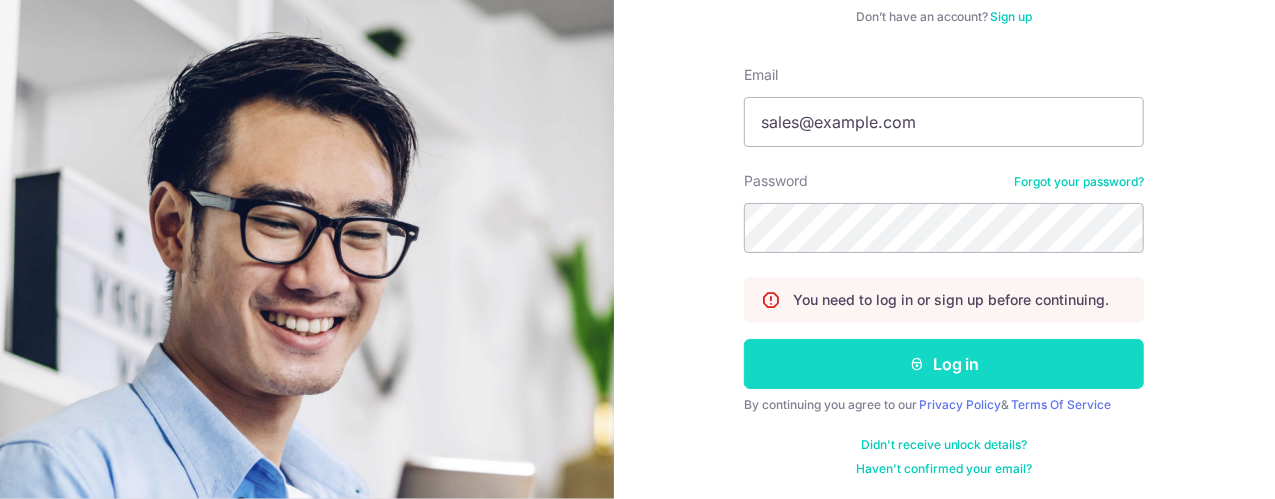 click on "Log in" at bounding box center [944, 364] 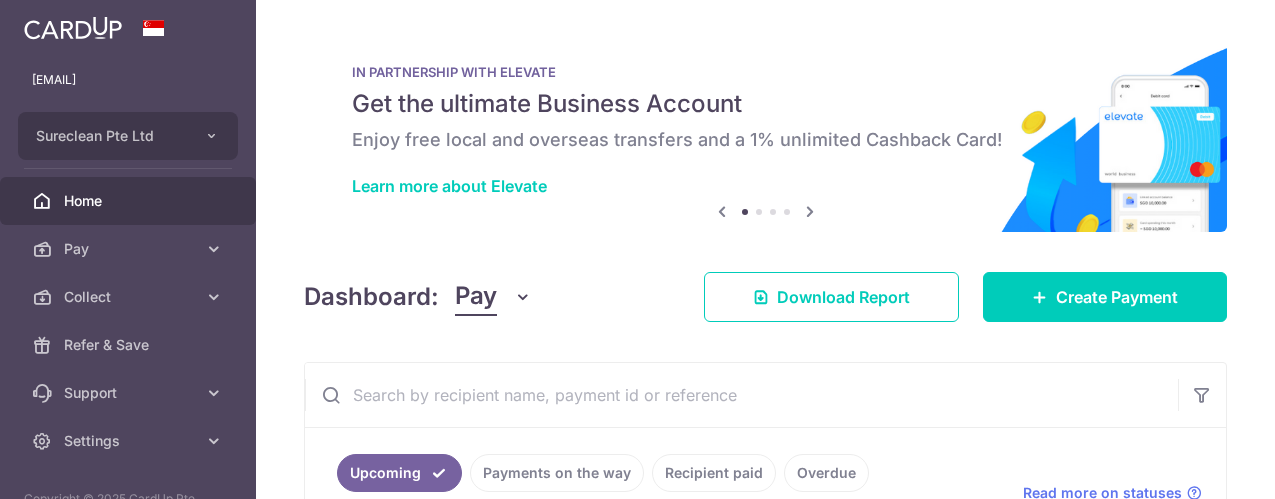 scroll, scrollTop: 0, scrollLeft: 0, axis: both 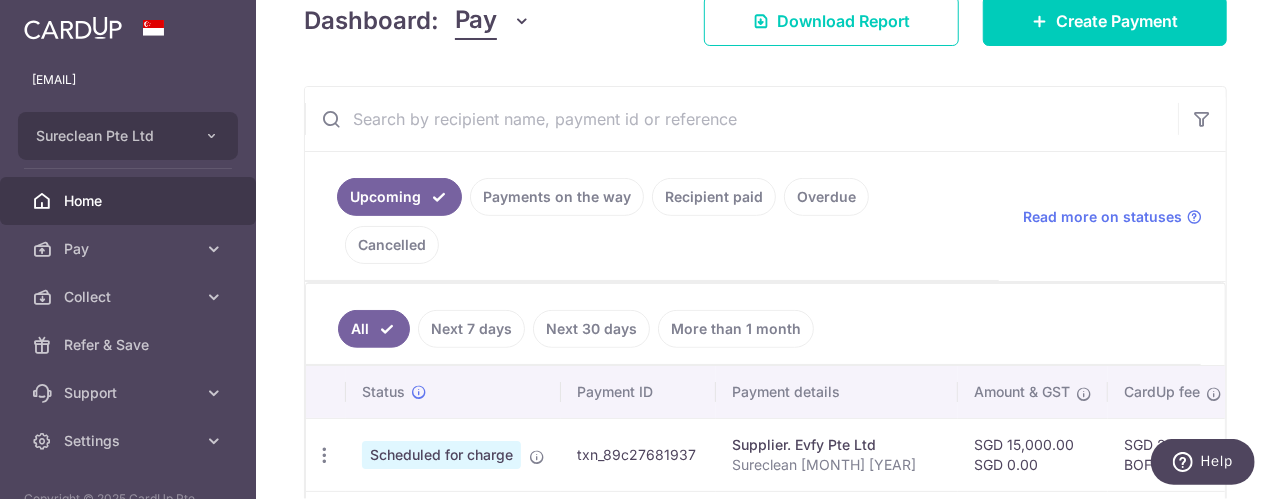 click on "Payments on the way" at bounding box center (557, 197) 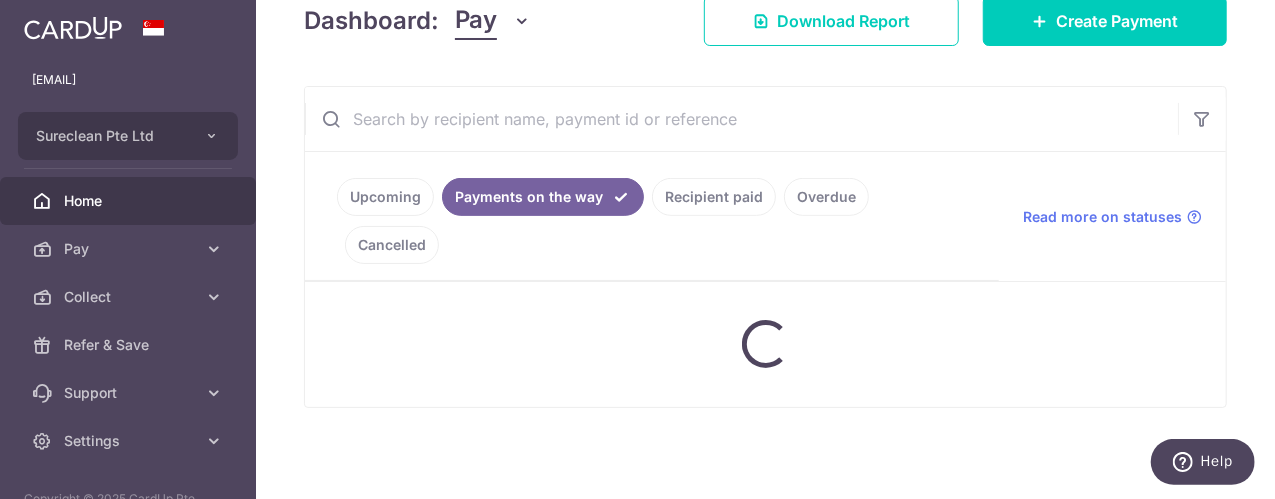 scroll, scrollTop: 300, scrollLeft: 0, axis: vertical 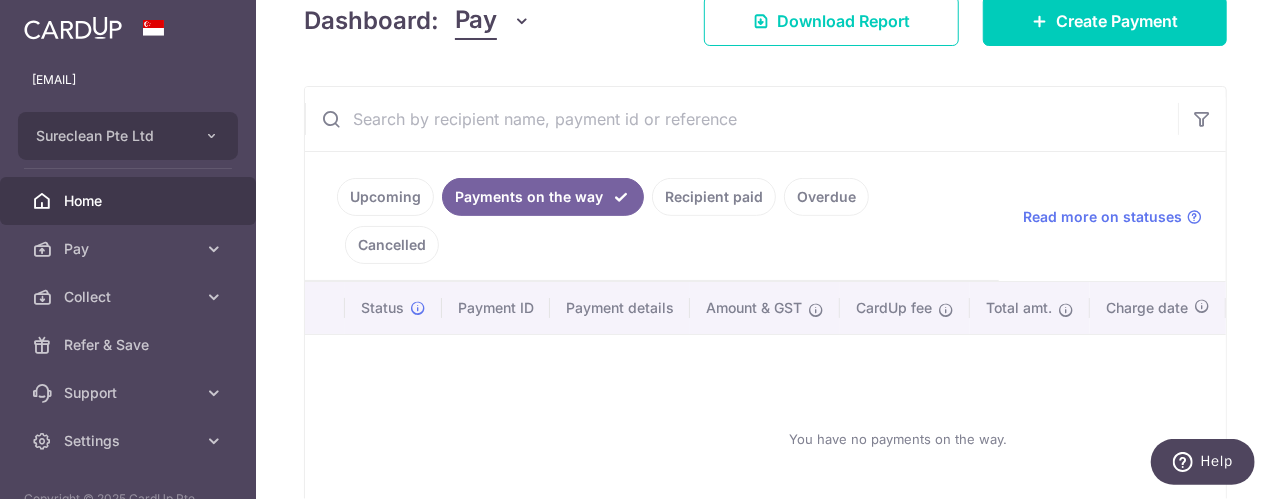 click on "Recipient paid" at bounding box center (714, 197) 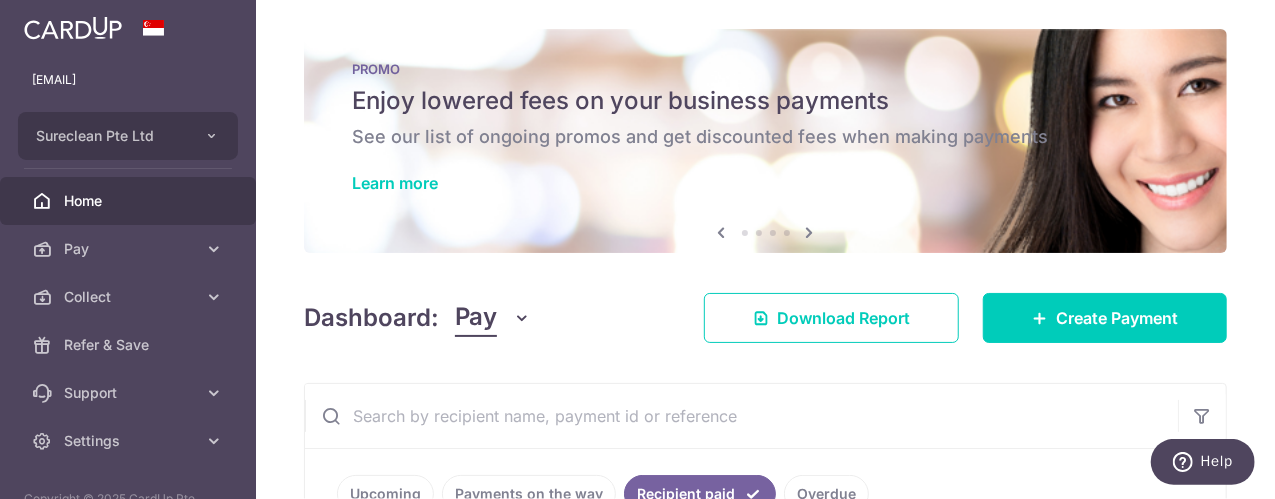 scroll, scrollTop: 0, scrollLeft: 0, axis: both 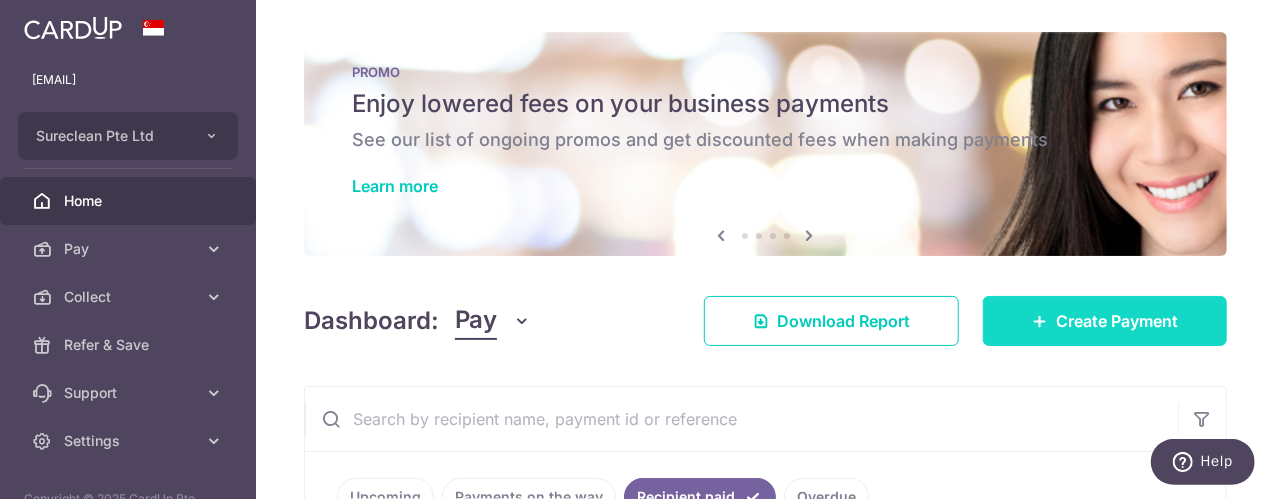 click on "Create Payment" at bounding box center (1117, 321) 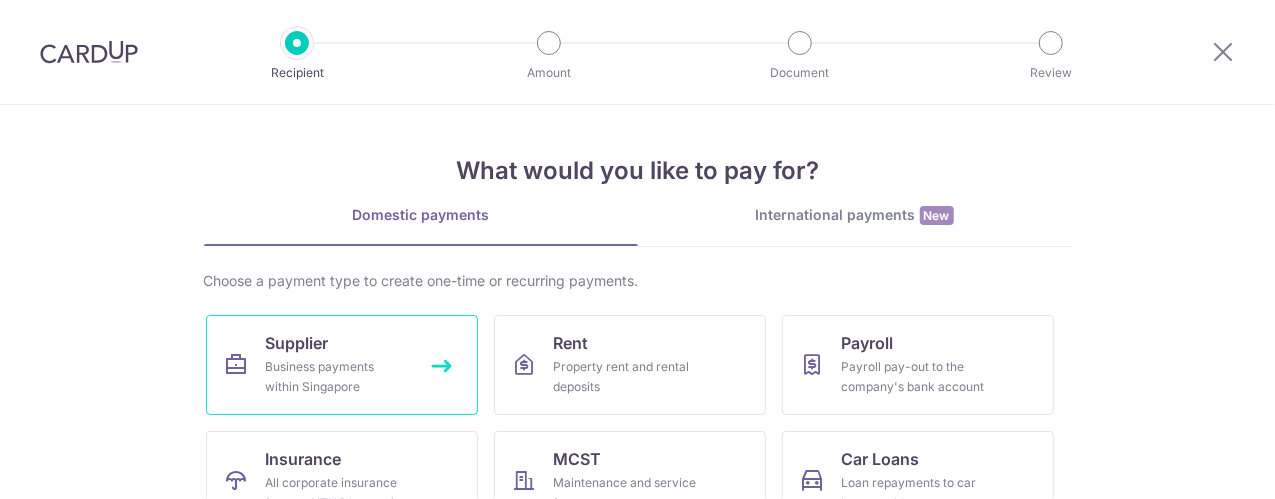 scroll, scrollTop: 0, scrollLeft: 0, axis: both 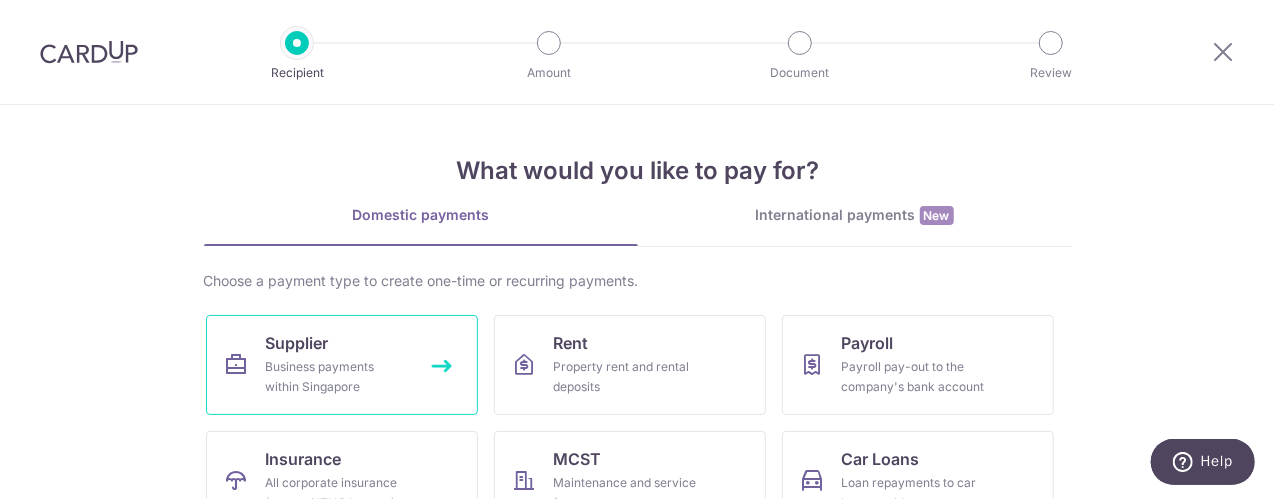 click on "Business payments within Singapore" at bounding box center [338, 377] 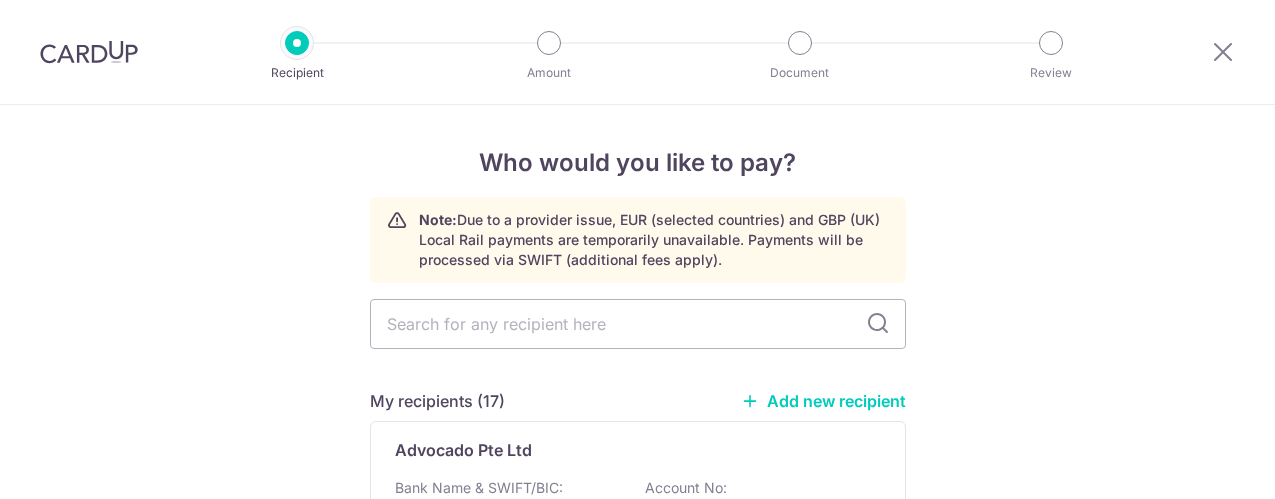scroll, scrollTop: 0, scrollLeft: 0, axis: both 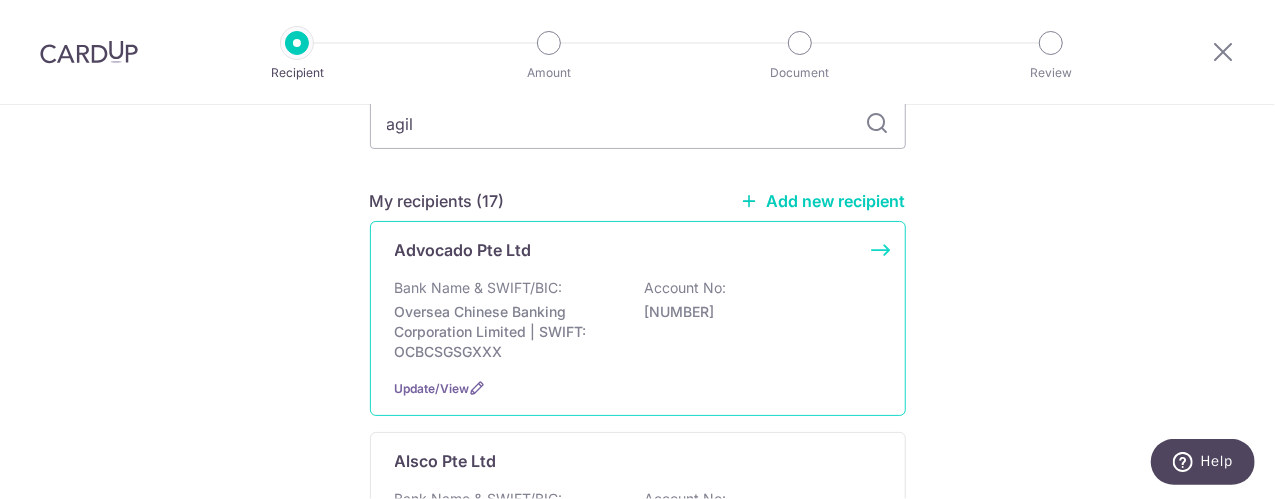 type on "agili" 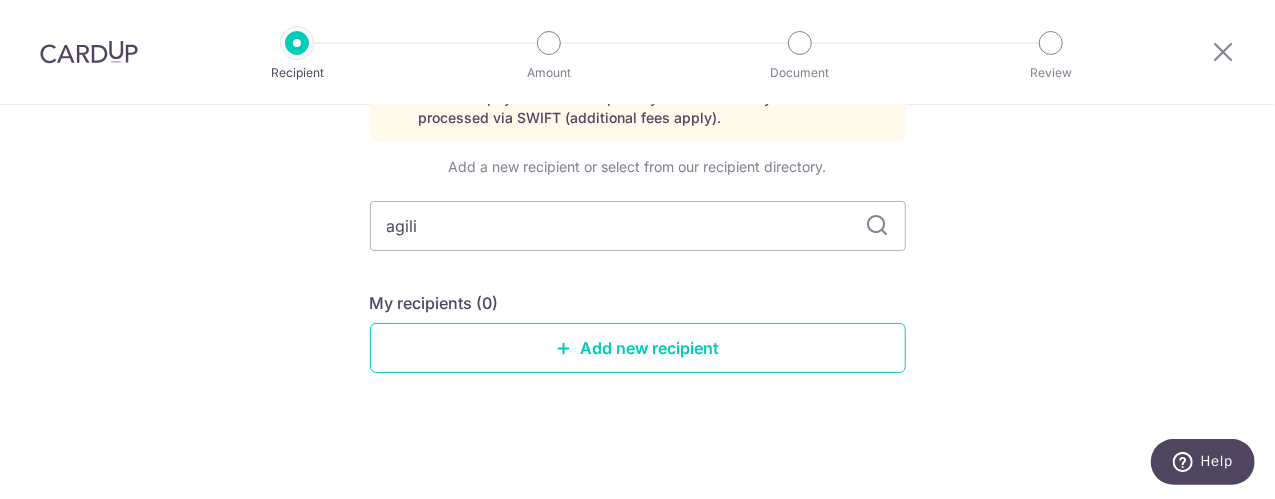 scroll, scrollTop: 140, scrollLeft: 0, axis: vertical 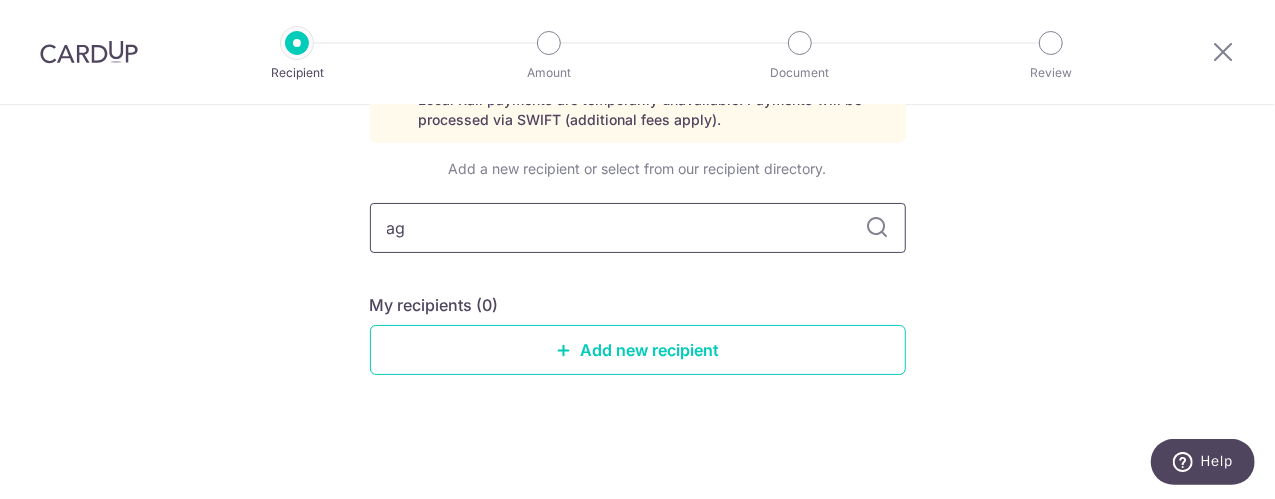 type on "a" 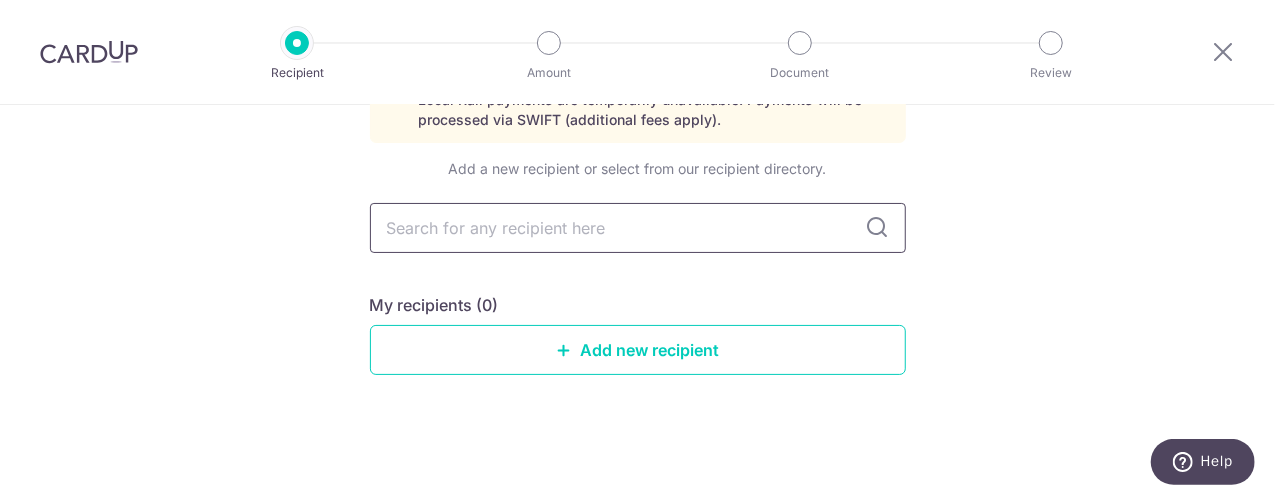 type on "A" 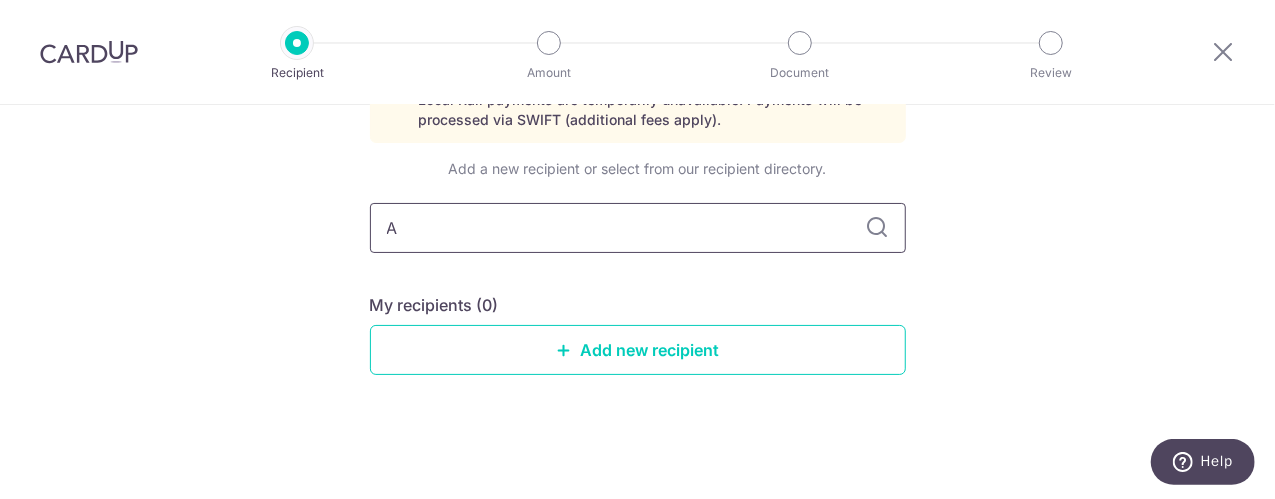 type 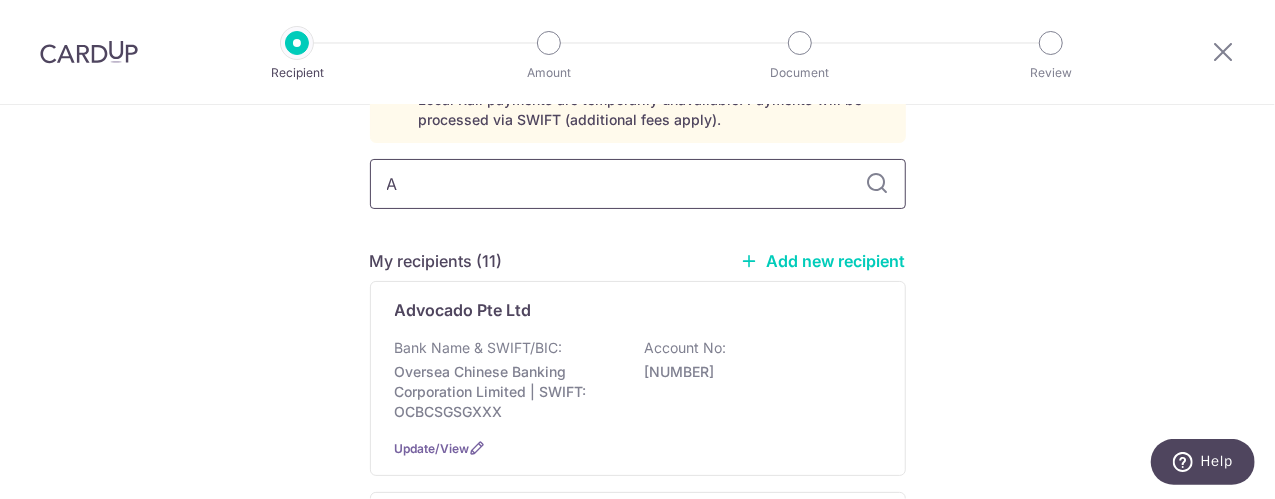 drag, startPoint x: 375, startPoint y: 185, endPoint x: 419, endPoint y: 185, distance: 44 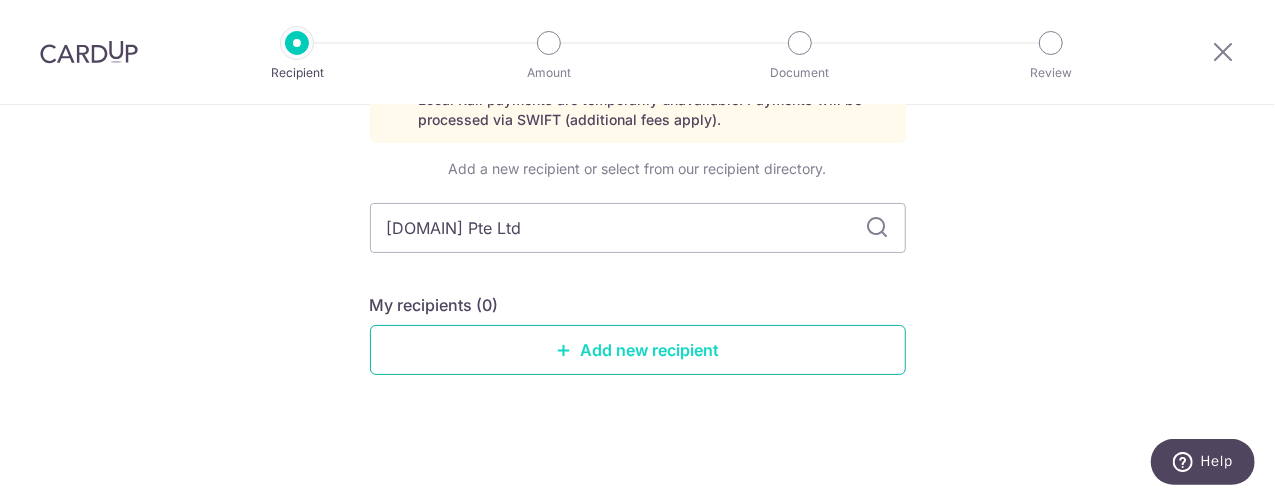 click on "Add new recipient" at bounding box center [638, 350] 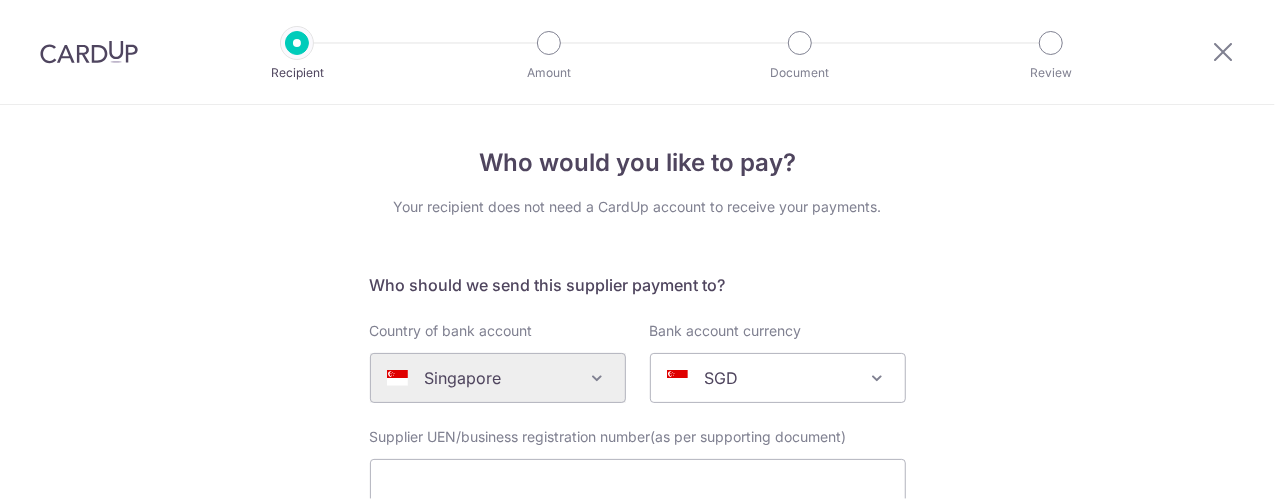 scroll, scrollTop: 0, scrollLeft: 0, axis: both 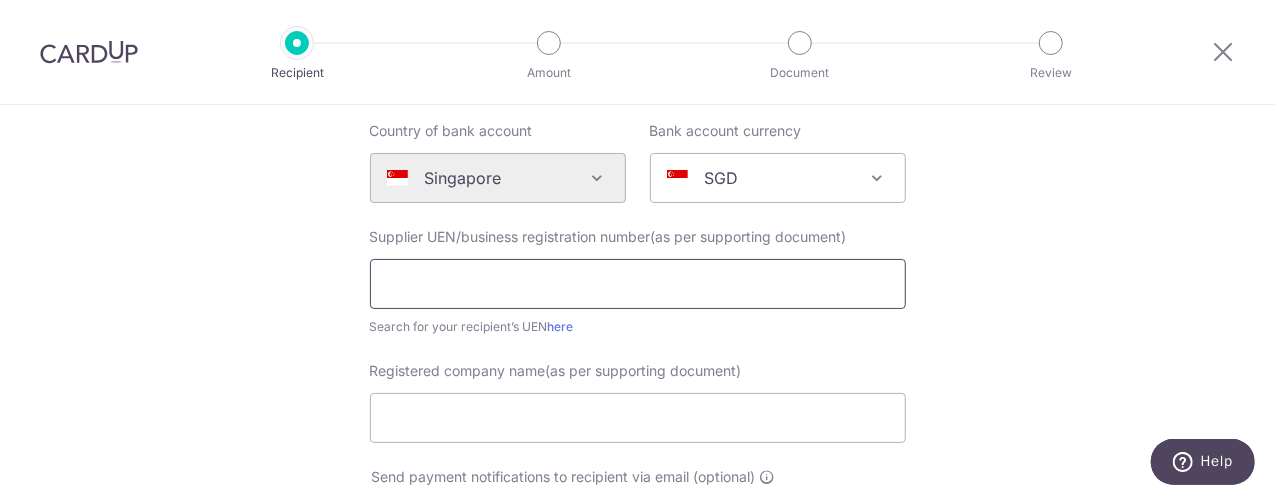 click at bounding box center (638, 284) 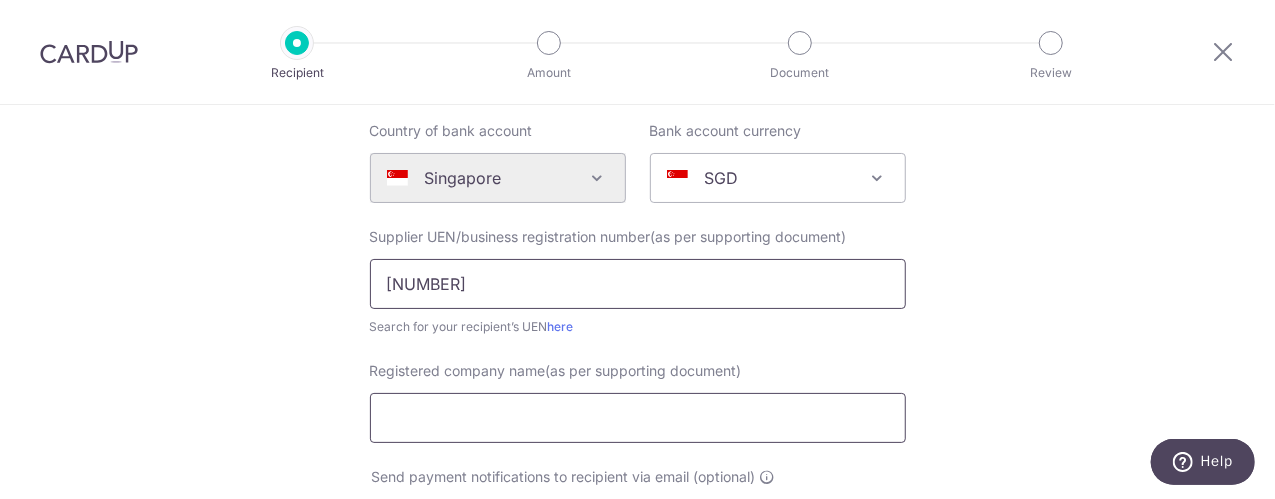 type on "202030603D" 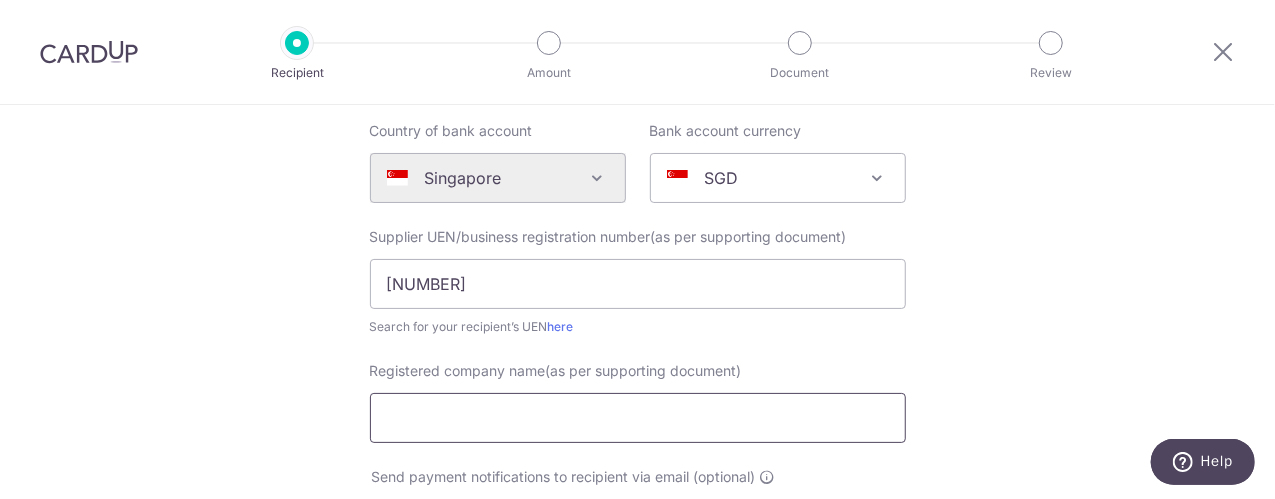 click on "Registered company name(as per supporting document)" at bounding box center [638, 418] 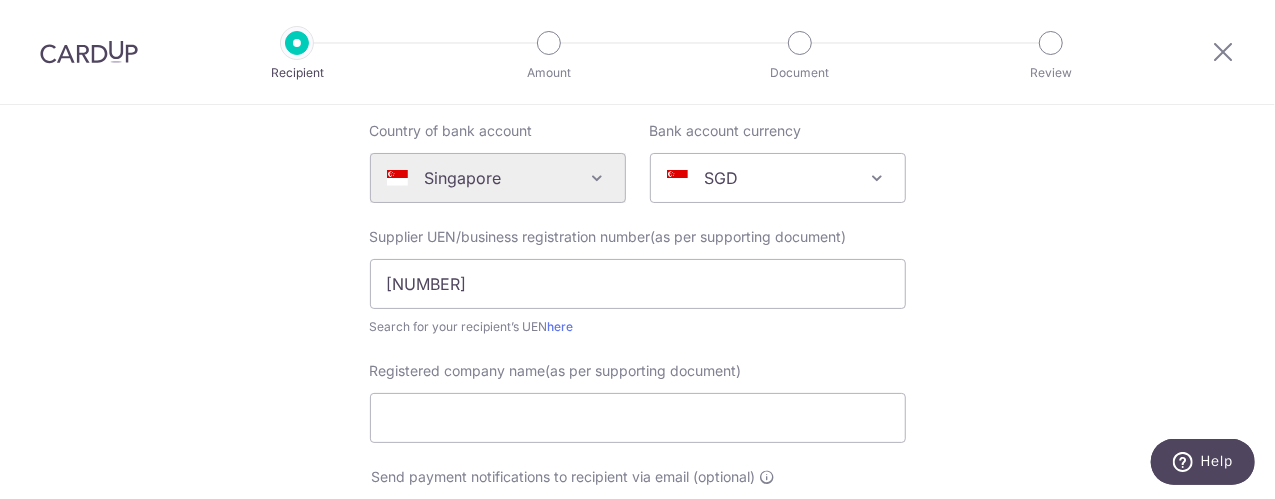 click on "Who would you like to pay?
Your recipient does not need a CardUp account to receive your payments.
Who should we send this supplier payment to?
Country of bank account
Algeria
Andorra
Angola
Anguilla
Argentina
Armenia
Aruba
Australia
Austria
Azerbaijan
Bahrain
Bangladesh
Belgium
Bolivia
Bosnia and Herzegovina
Brazil
British Virgin Islands
Bulgaria
Canada
Chile
China
Colombia
Costa Rica
Croatia
Cyprus
Czech Republic
Denmark
Dominica
Dominican Republic
East Timor
Ecuador
Egypt
Estonia
Faroe Islands
Fiji
Finland
France
French Guiana
French Polynesia
French Southern Territories
Georgia
Germany
Greece
Greenland
Grenada
Guernsey
Guyana
Honduras
Hong Kong
Hungary
Iceland
India
Indonesia
Ireland
Isle of Man
Israel
Italy
Japan
Jersey
Kazakhstan
Kosovo
Kuwait
Kyrgyzstan" at bounding box center (637, 511) 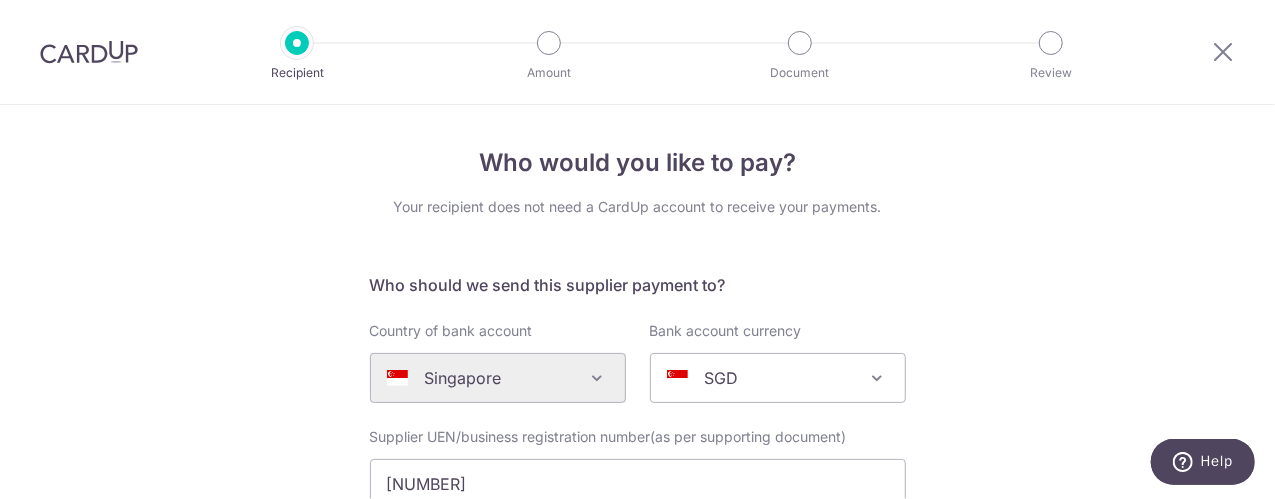 scroll, scrollTop: 400, scrollLeft: 0, axis: vertical 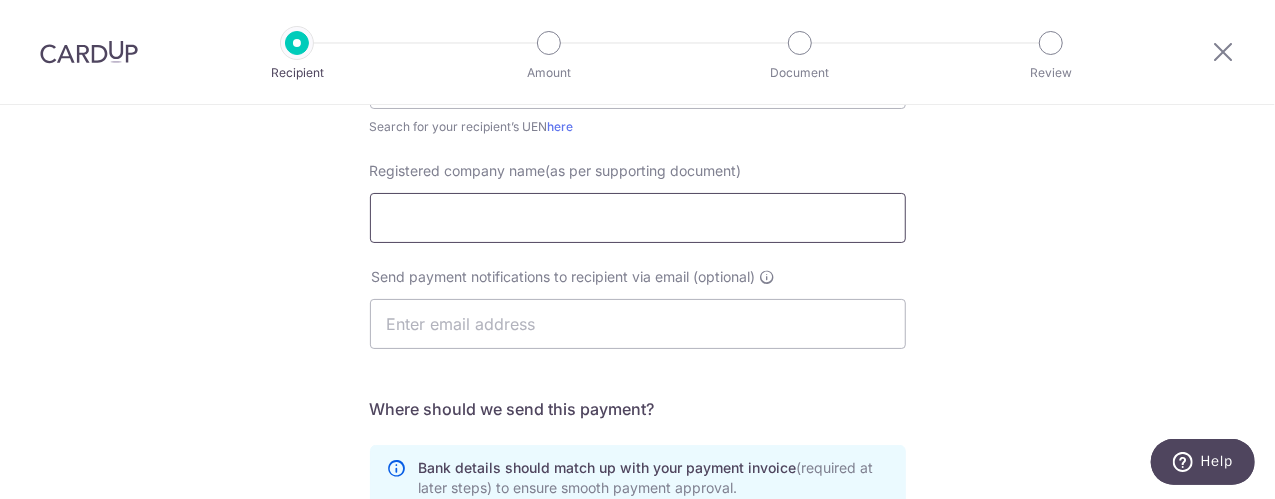 click on "Registered company name(as per supporting document)" at bounding box center (638, 218) 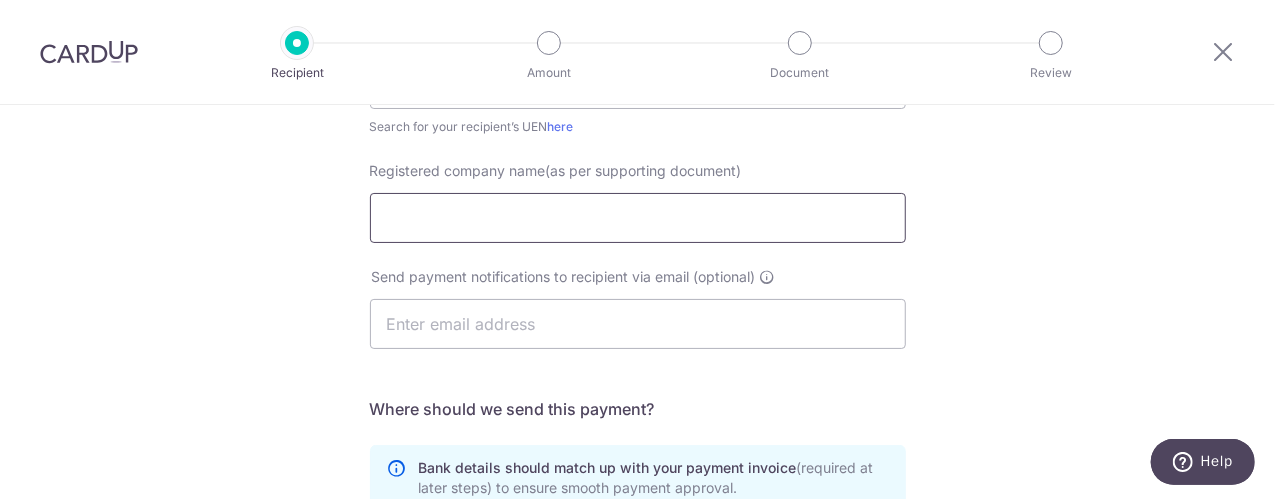 paste on "Agilience Consulting Pte Ltd" 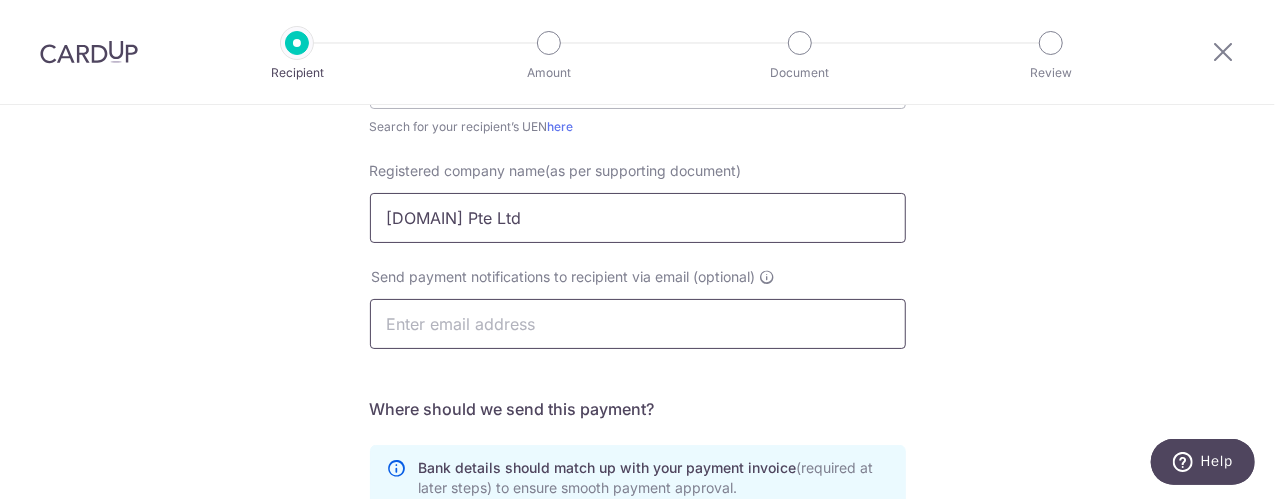 type on "Agilience Consulting Pte Ltd" 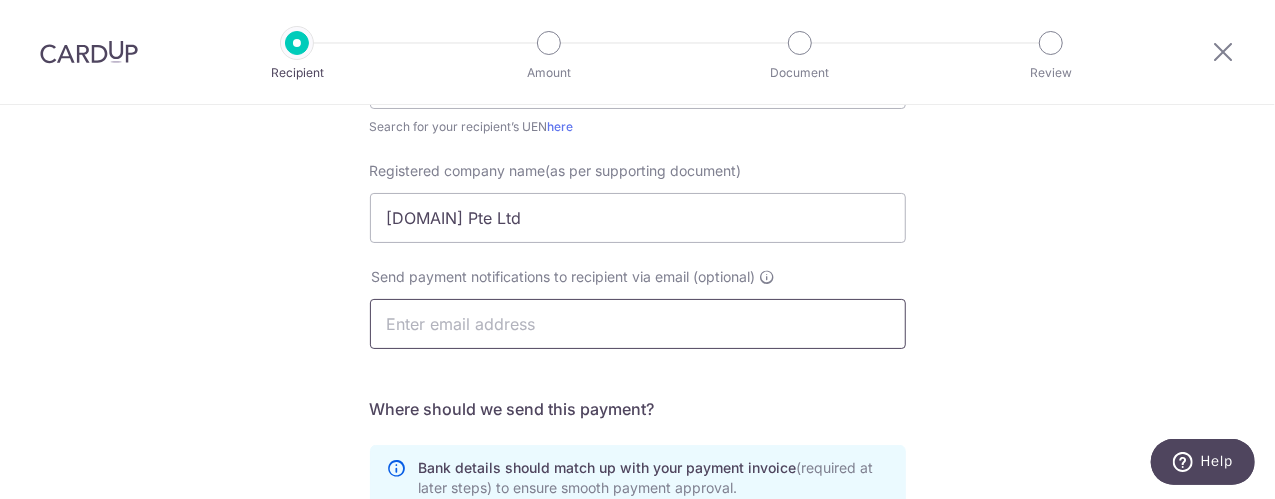 click at bounding box center (638, 324) 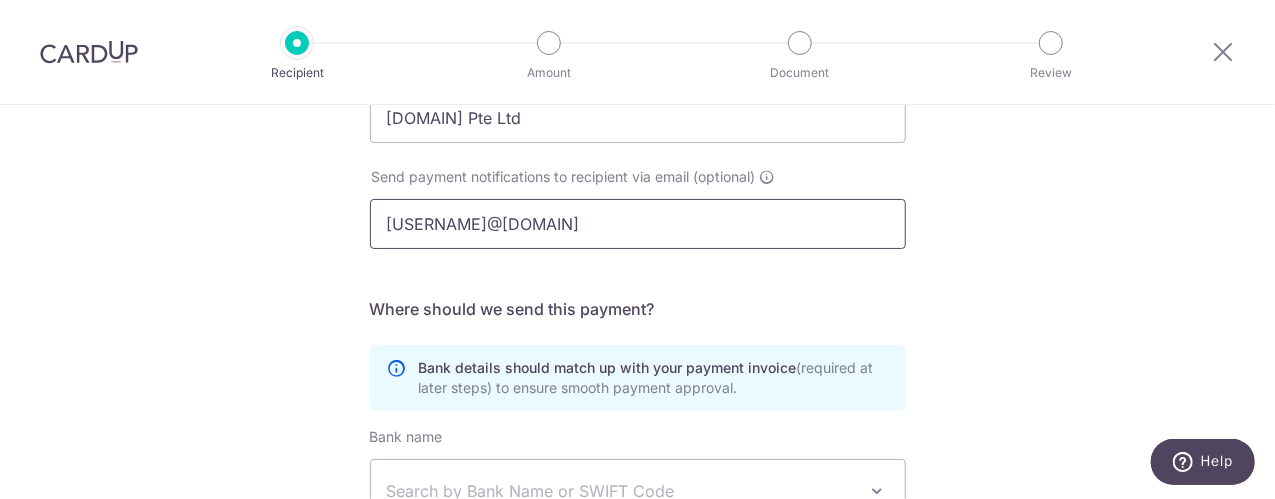 scroll, scrollTop: 700, scrollLeft: 0, axis: vertical 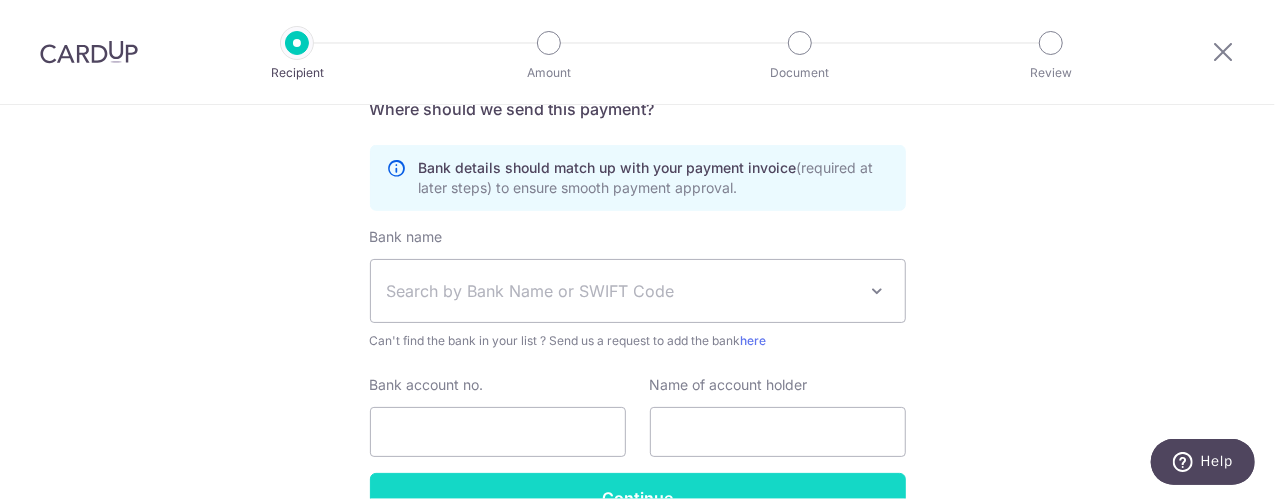 type on "yewkeong@agilienceconsulting.com" 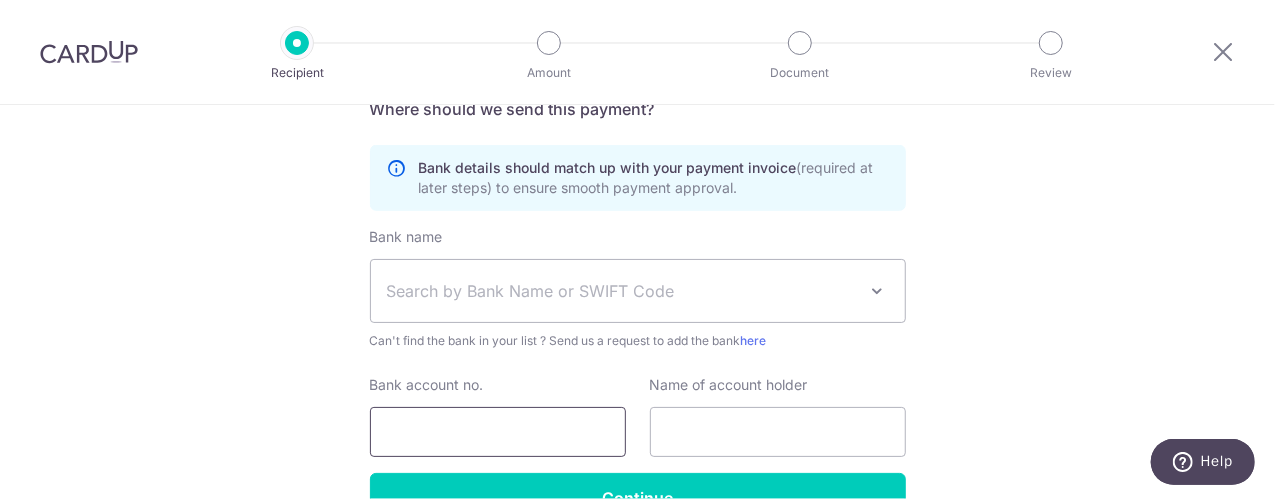 click on "Bank account no." at bounding box center [498, 432] 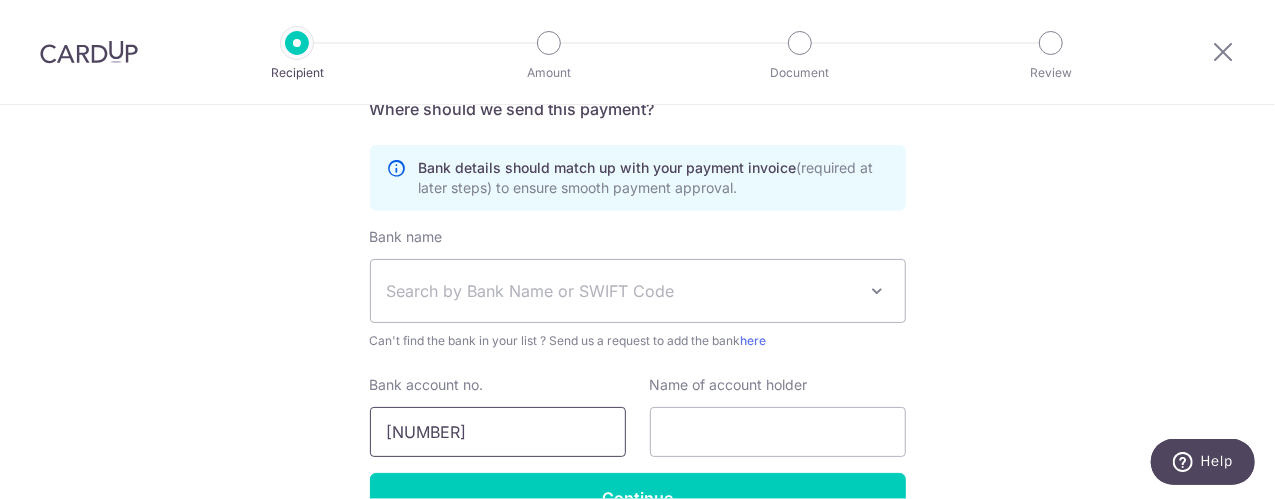 type on "0129033170" 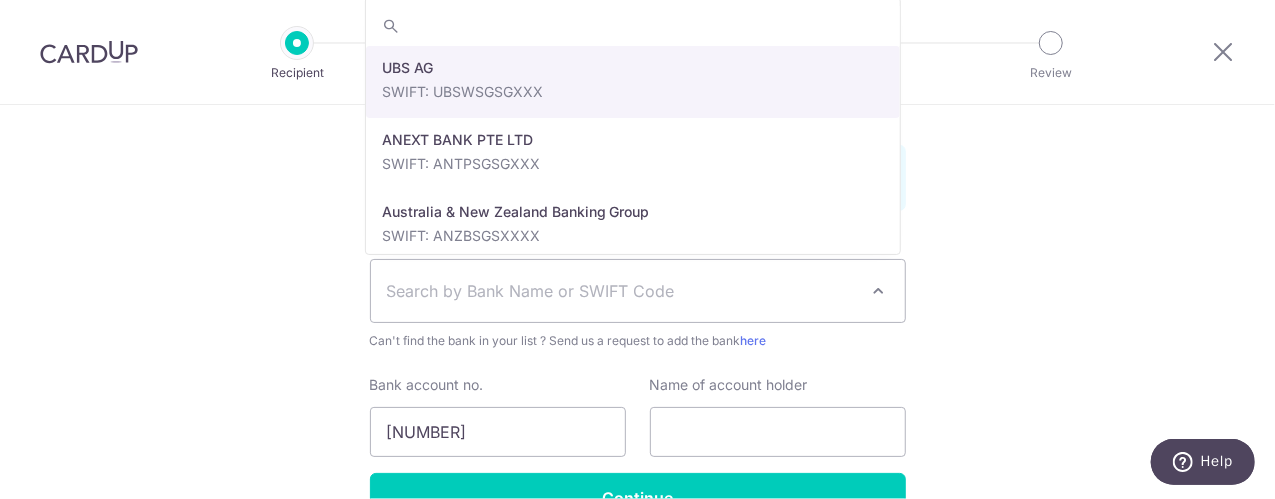 click on "Search by Bank Name or SWIFT Code" at bounding box center (638, 291) 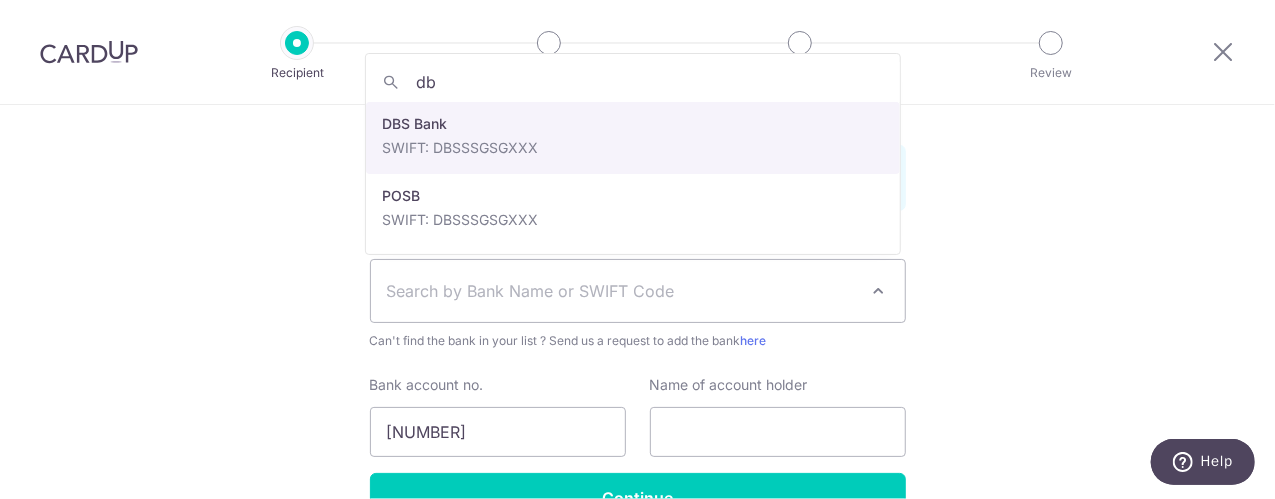 type on "db" 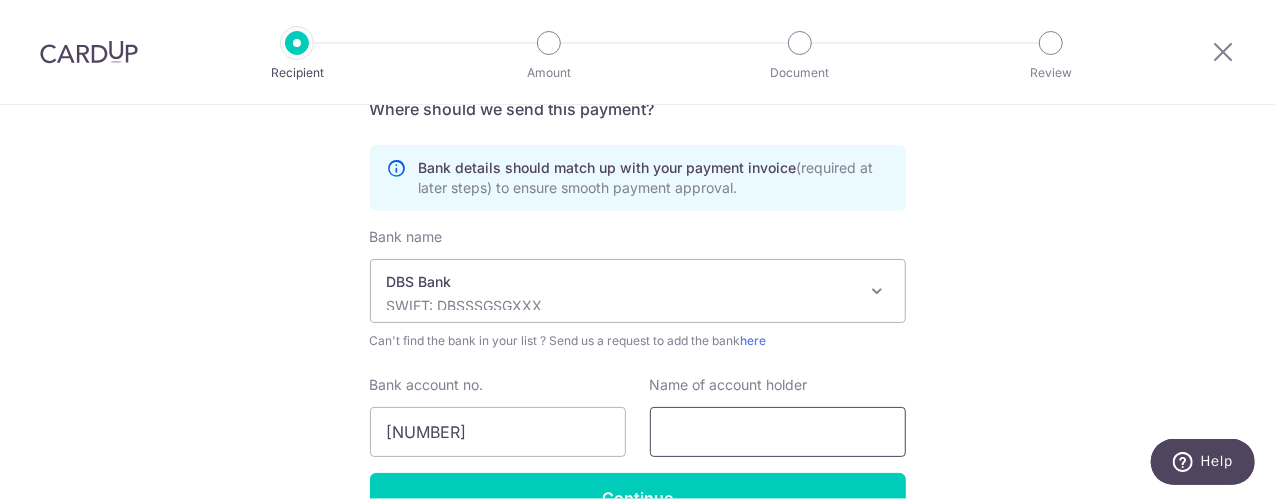 click at bounding box center (778, 432) 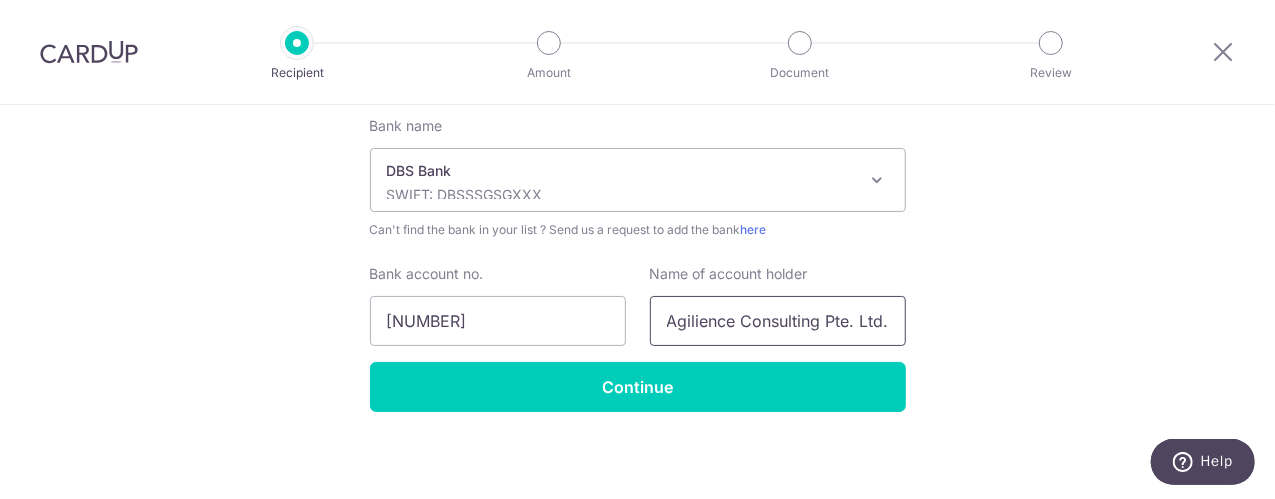 scroll, scrollTop: 816, scrollLeft: 0, axis: vertical 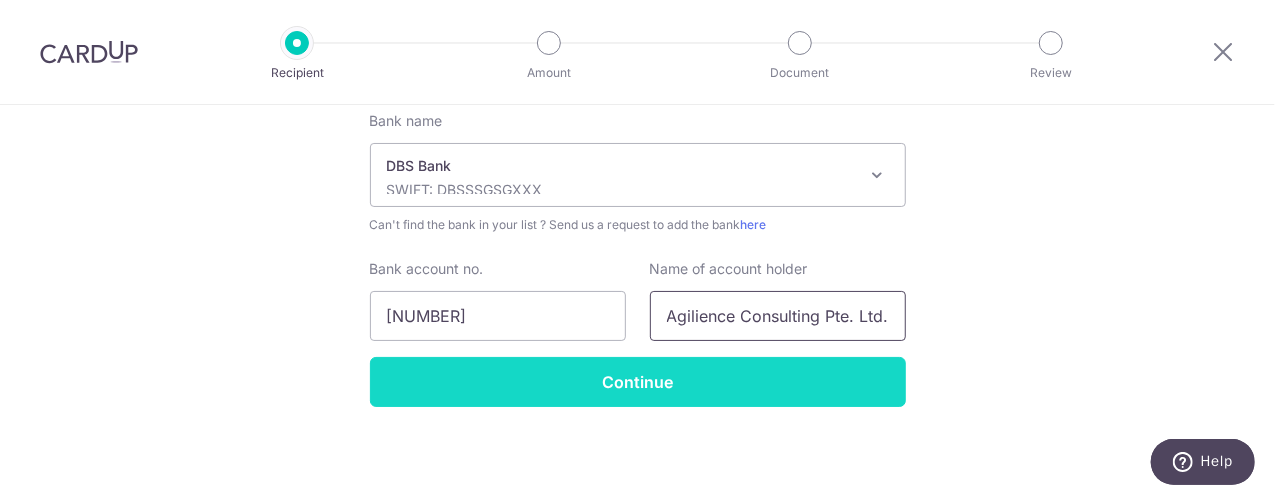 type on "Agilience Consulting Pte. Ltd." 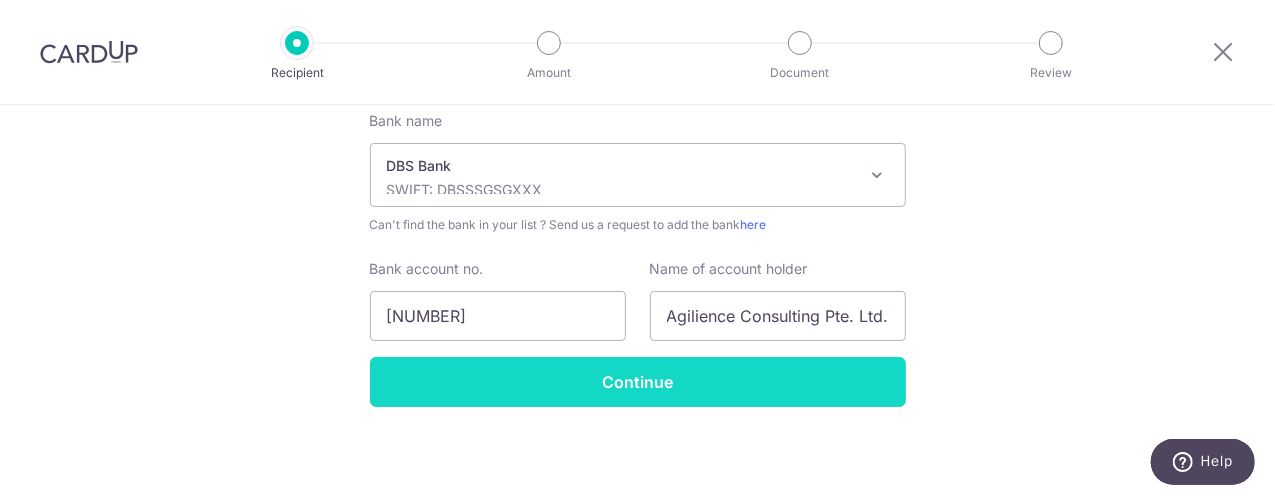 click on "Continue" at bounding box center (638, 382) 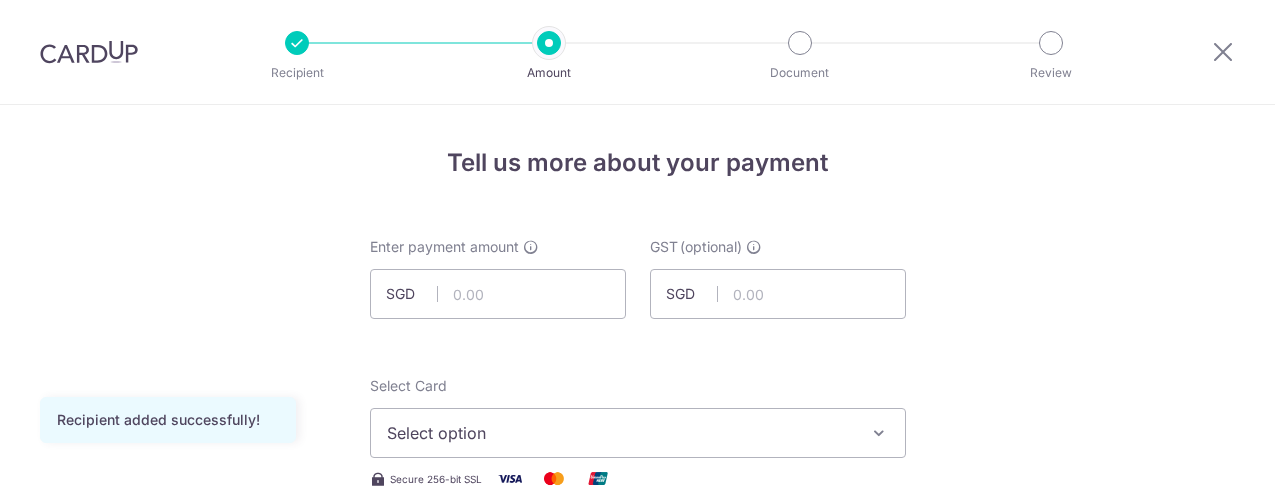 scroll, scrollTop: 0, scrollLeft: 0, axis: both 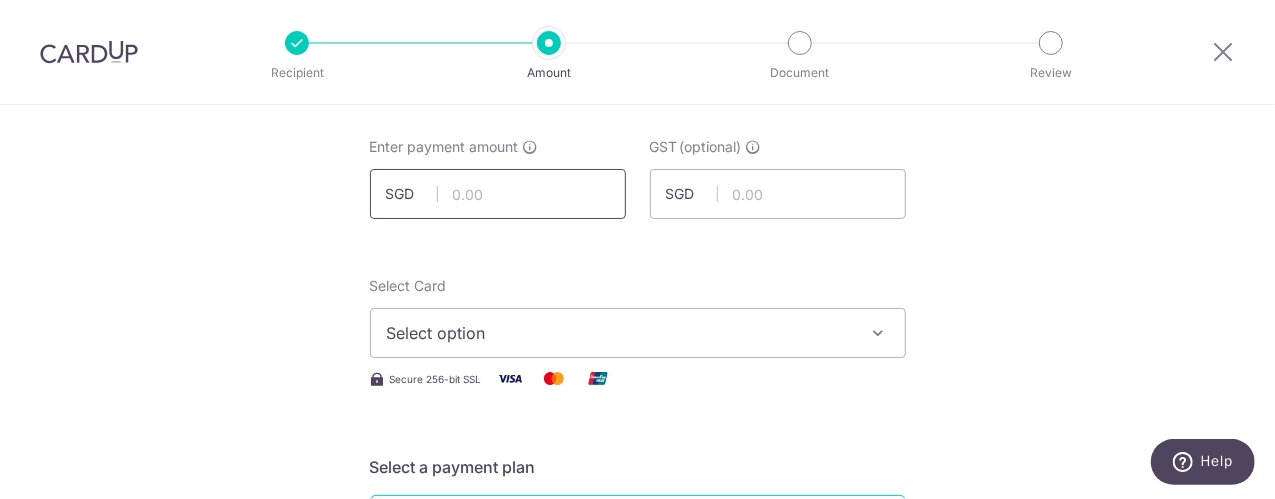 click at bounding box center (498, 194) 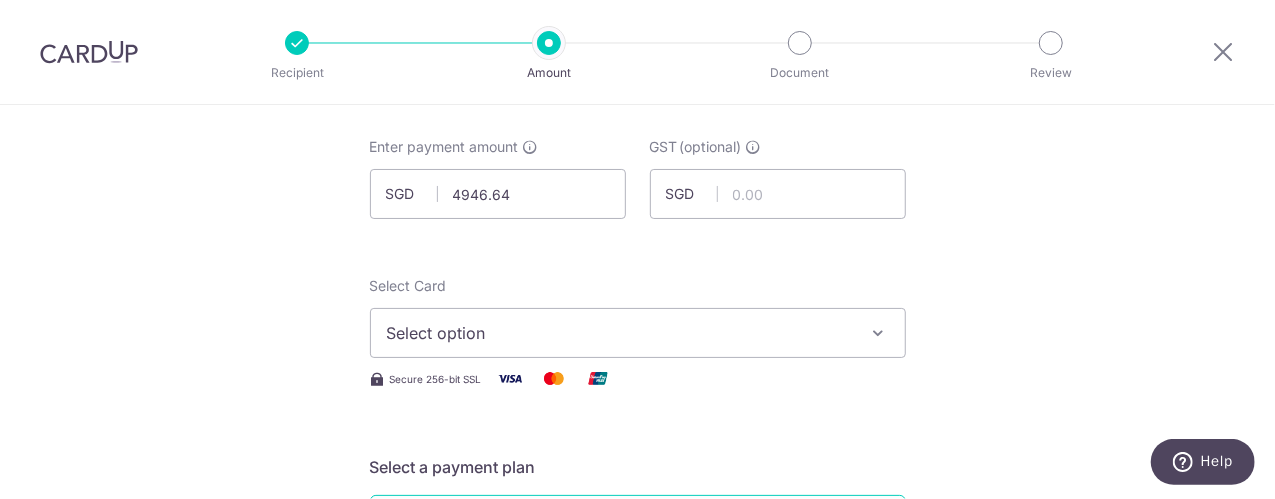 type on "4,946.64" 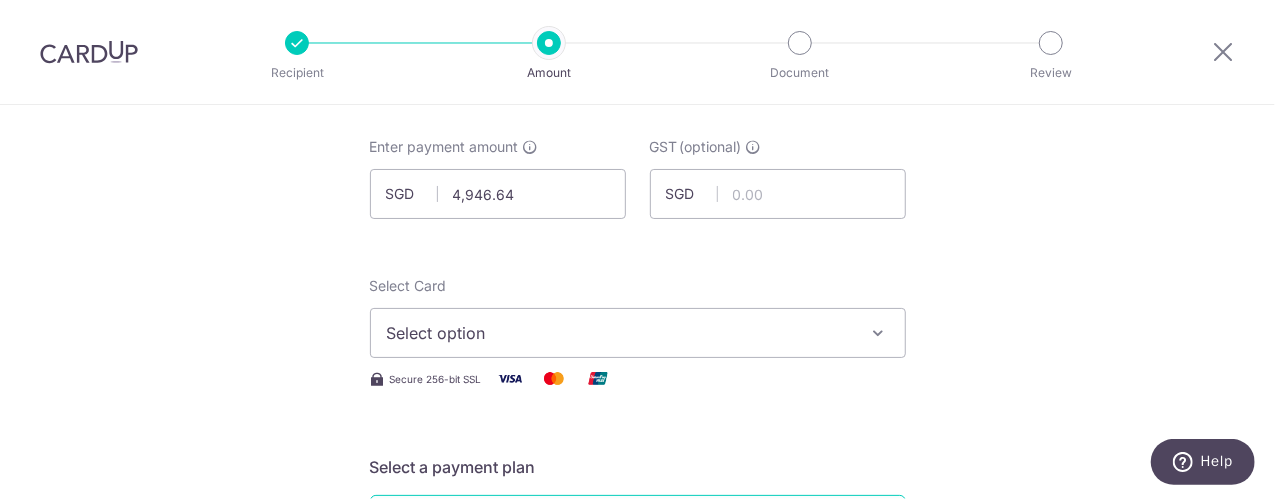 click on "Select option" at bounding box center [620, 333] 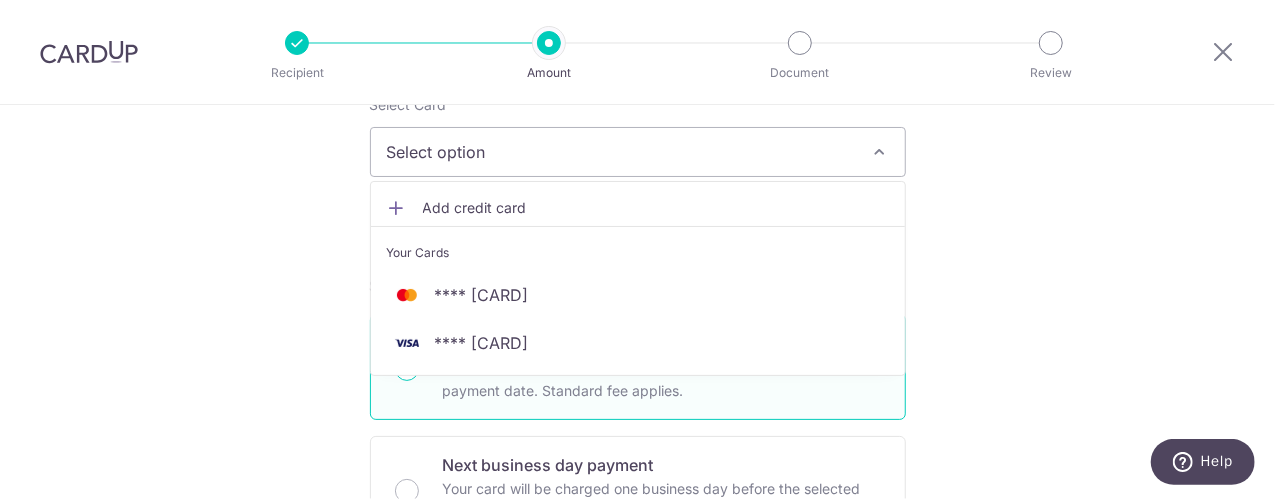 scroll, scrollTop: 300, scrollLeft: 0, axis: vertical 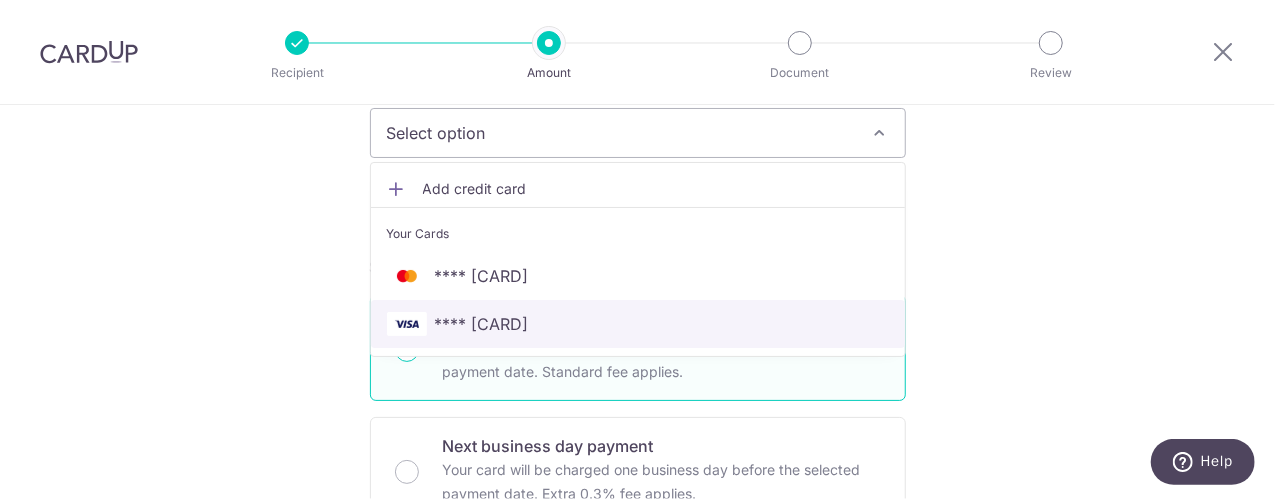 click on "**** [CREDIT_CARD]" at bounding box center [482, 324] 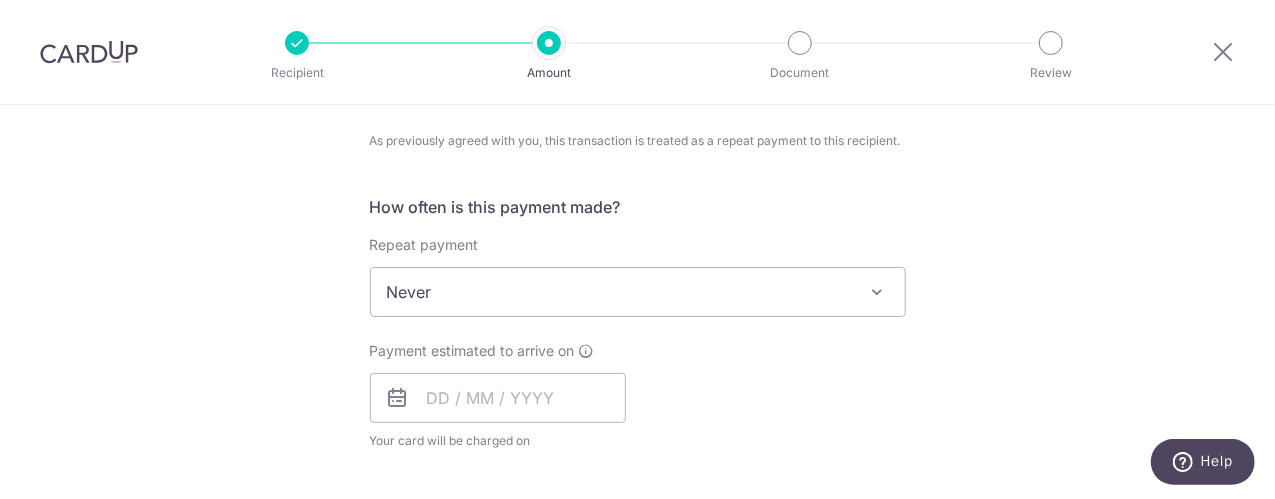 scroll, scrollTop: 800, scrollLeft: 0, axis: vertical 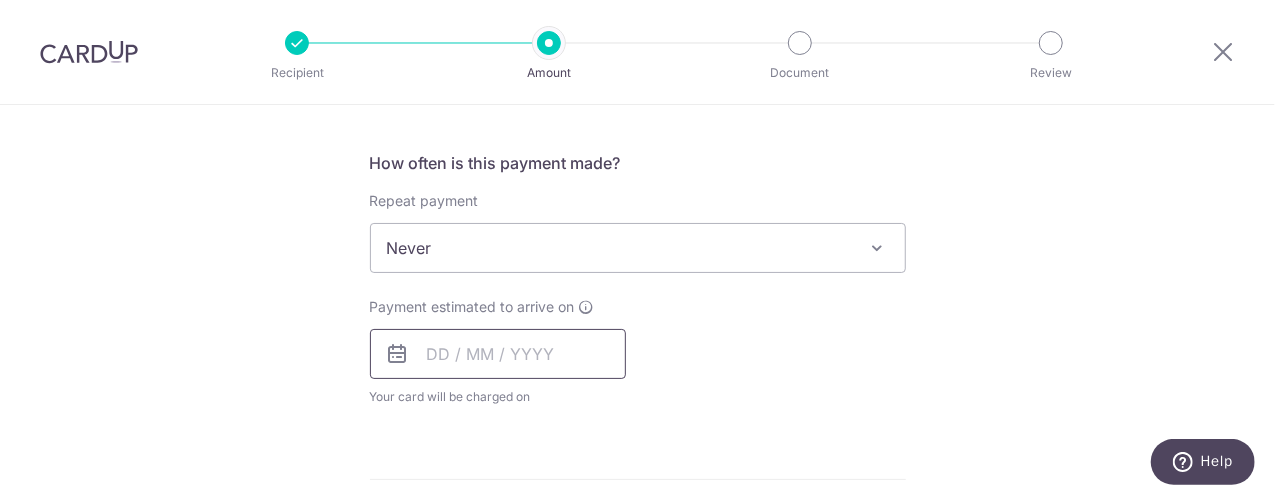 click at bounding box center [498, 354] 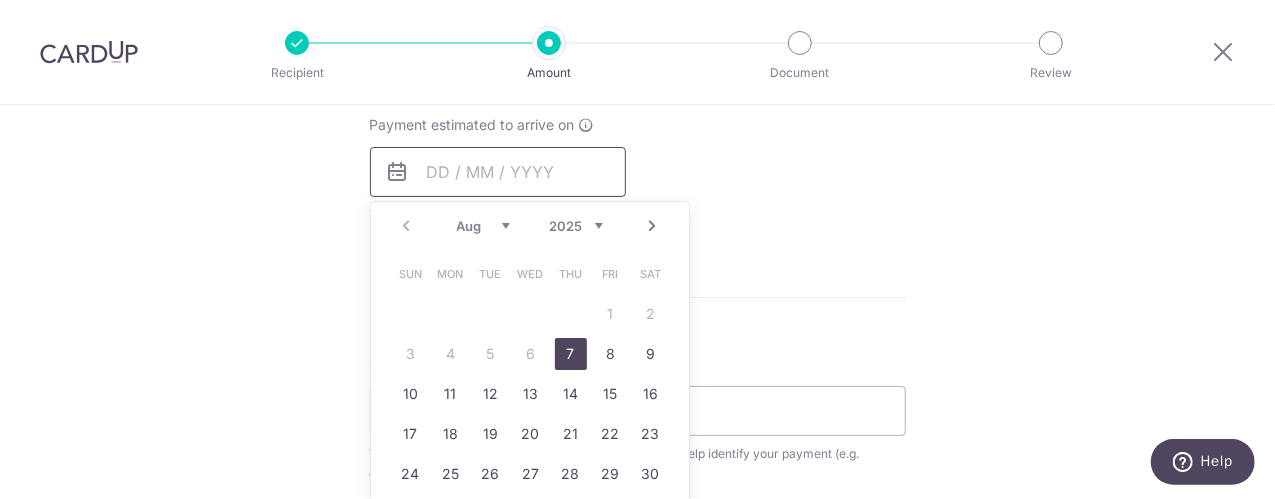 scroll, scrollTop: 1000, scrollLeft: 0, axis: vertical 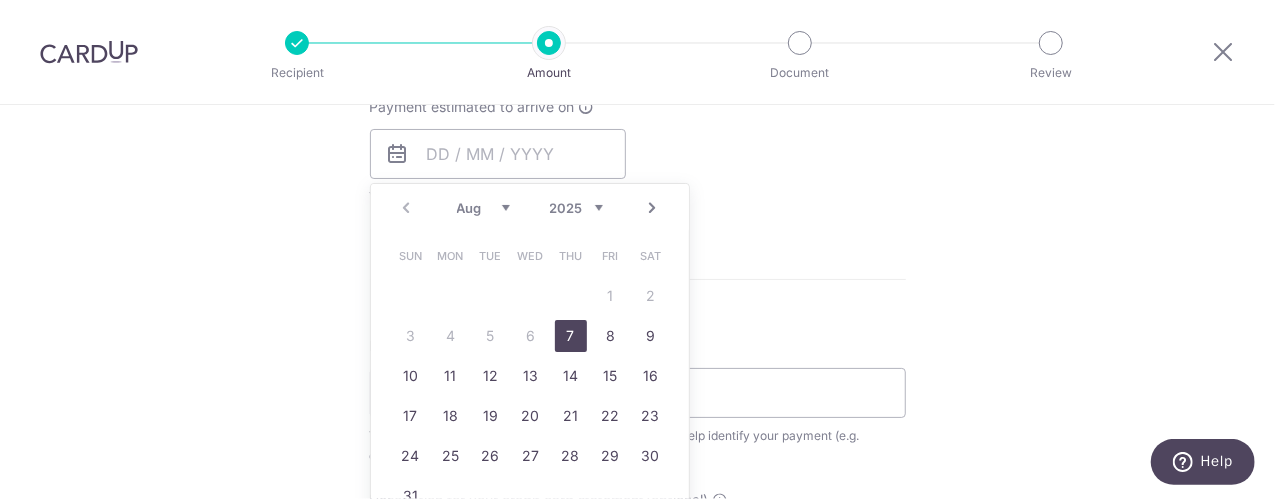 click on "7" at bounding box center (571, 336) 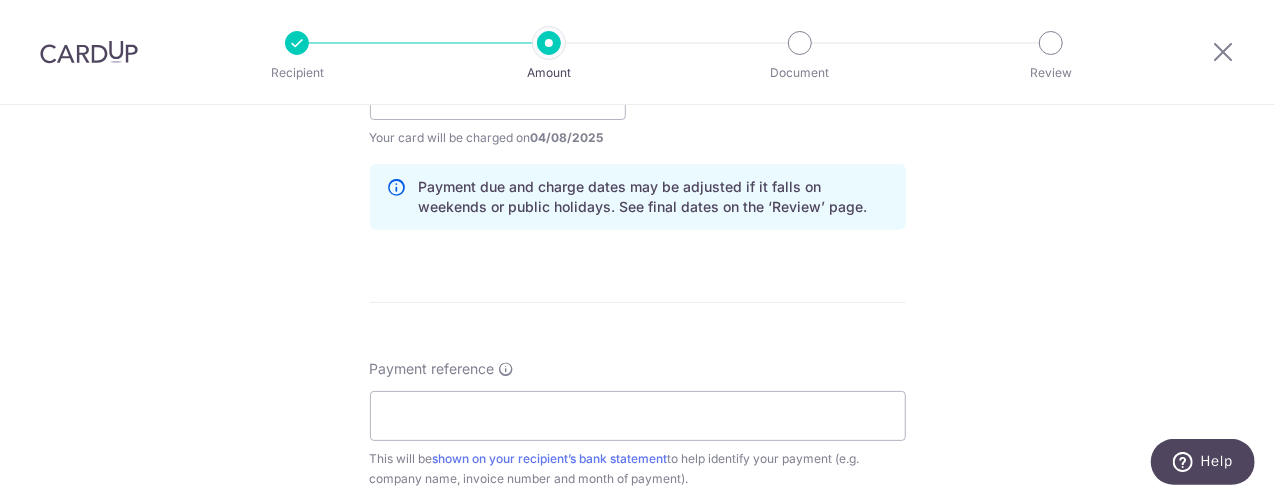 scroll, scrollTop: 1200, scrollLeft: 0, axis: vertical 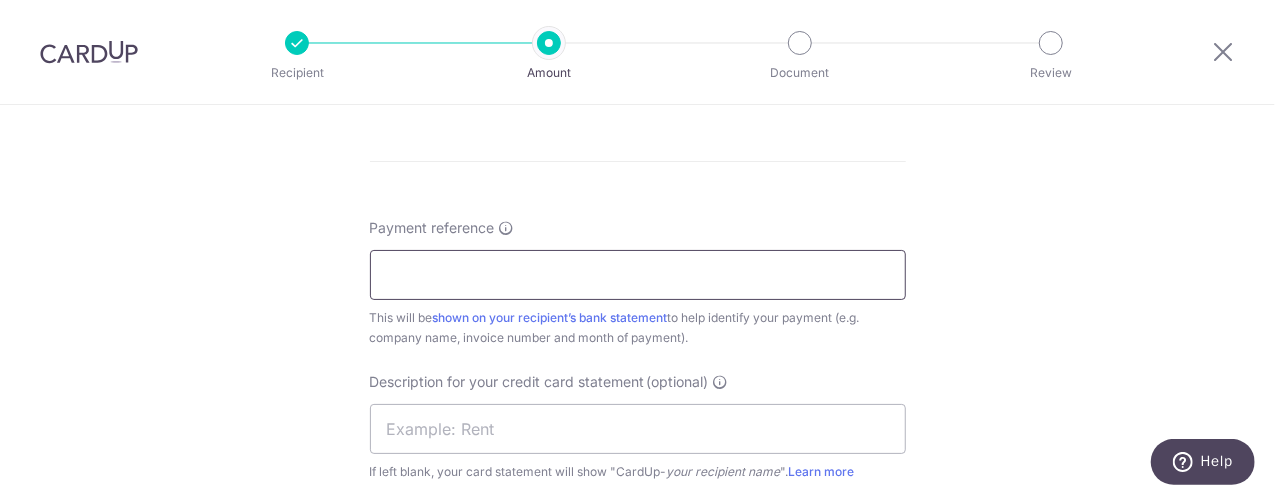 click on "Payment reference" at bounding box center (638, 275) 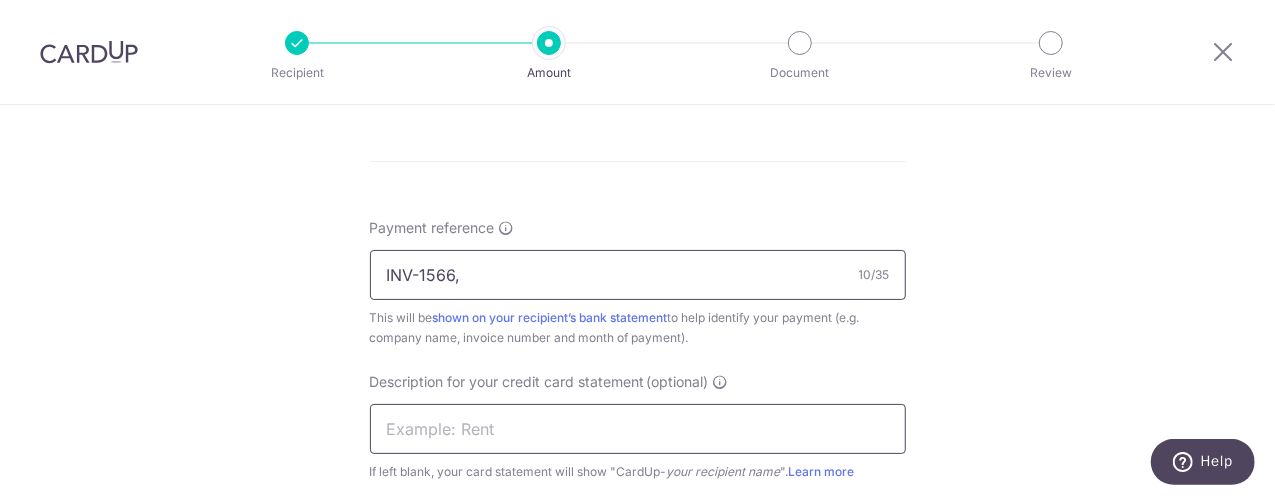 paste on "INV-1485" 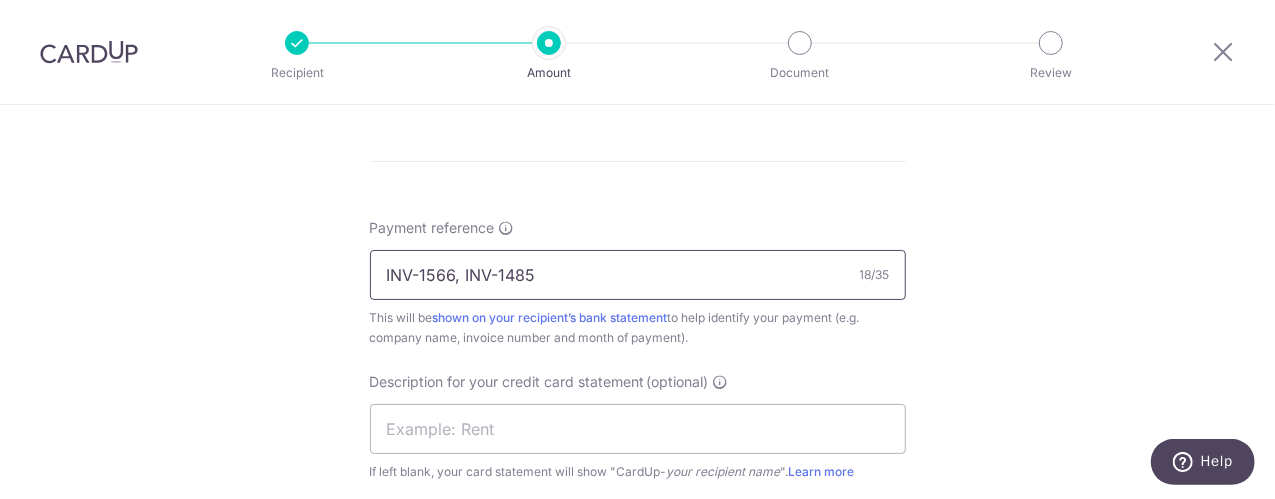 scroll, scrollTop: 1300, scrollLeft: 0, axis: vertical 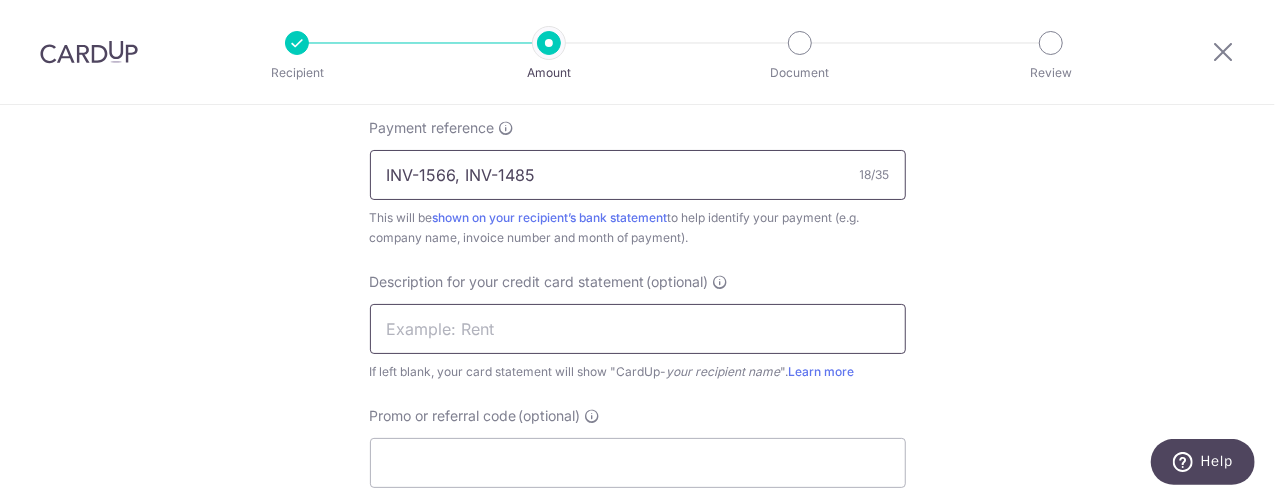 type on "INV-1566, INV-1485" 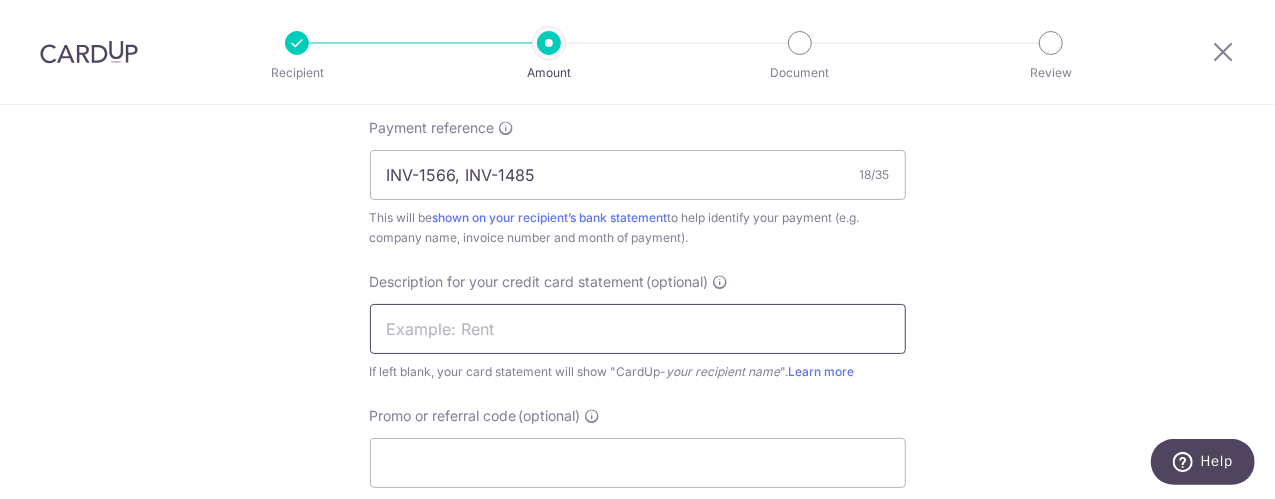 click at bounding box center (638, 329) 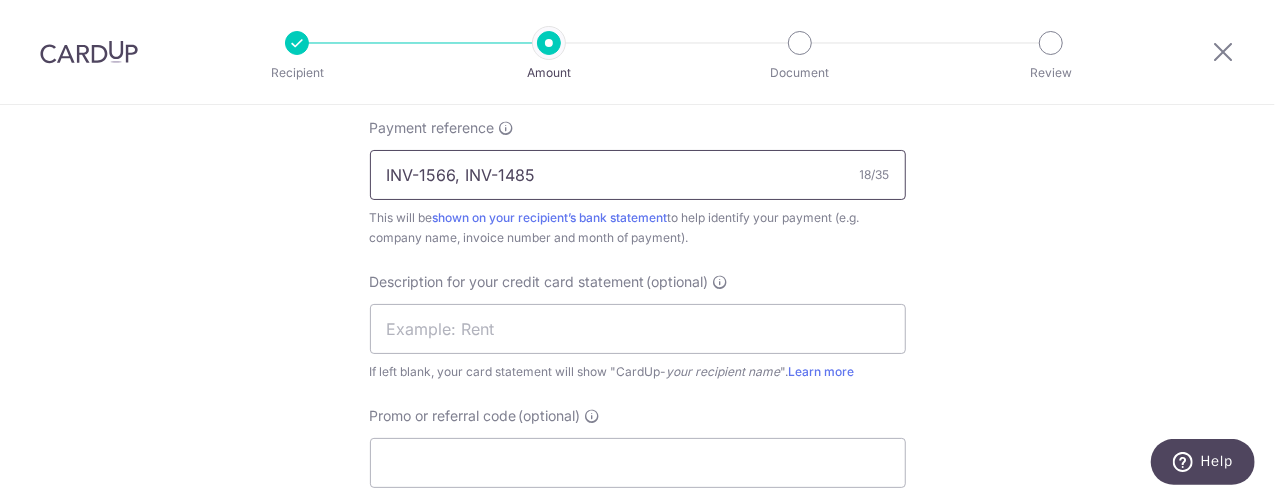 drag, startPoint x: 378, startPoint y: 169, endPoint x: 531, endPoint y: 180, distance: 153.39491 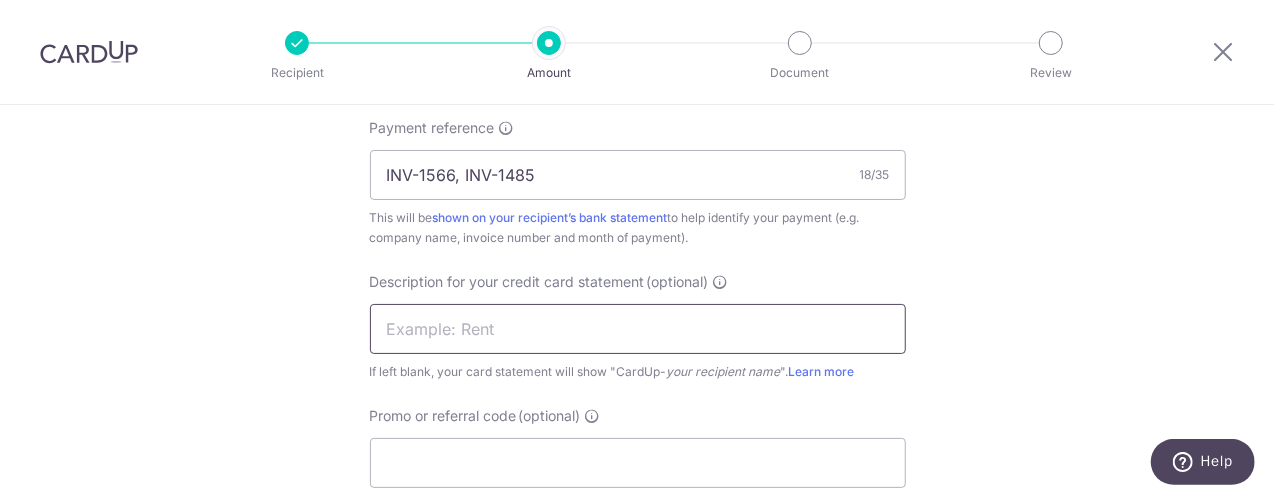 click at bounding box center [638, 329] 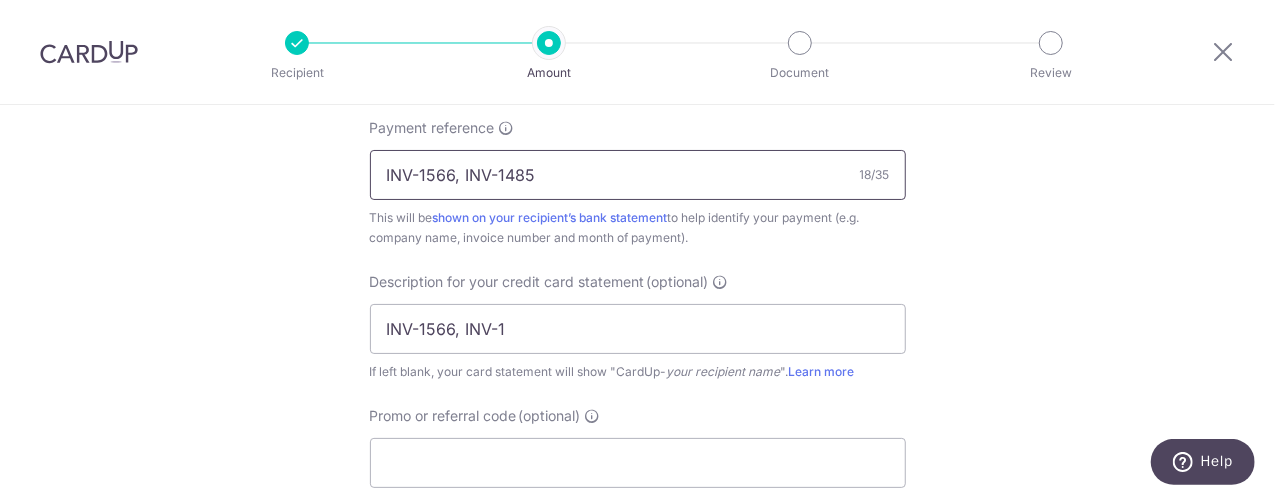 drag, startPoint x: 502, startPoint y: 170, endPoint x: 543, endPoint y: 177, distance: 41.59327 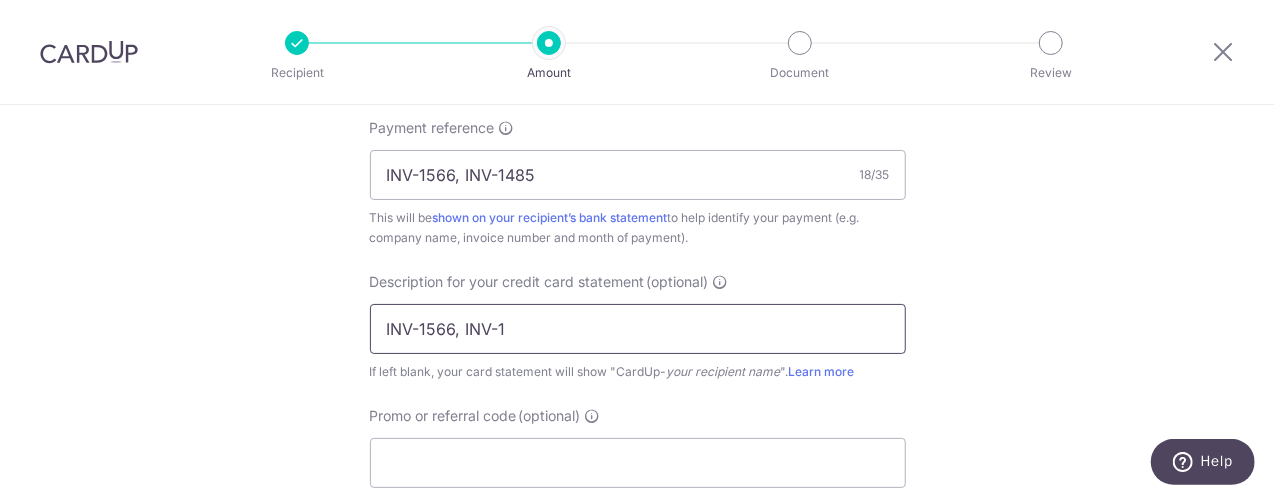 click on "INV-1566, INV-1" at bounding box center (638, 329) 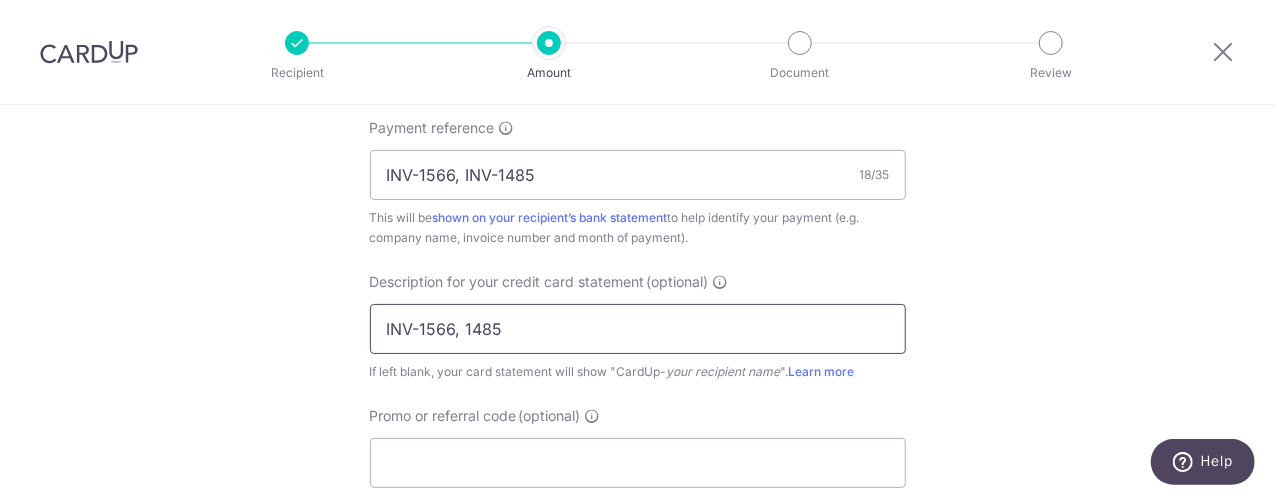 click on "INV-1566, 1485" at bounding box center (638, 329) 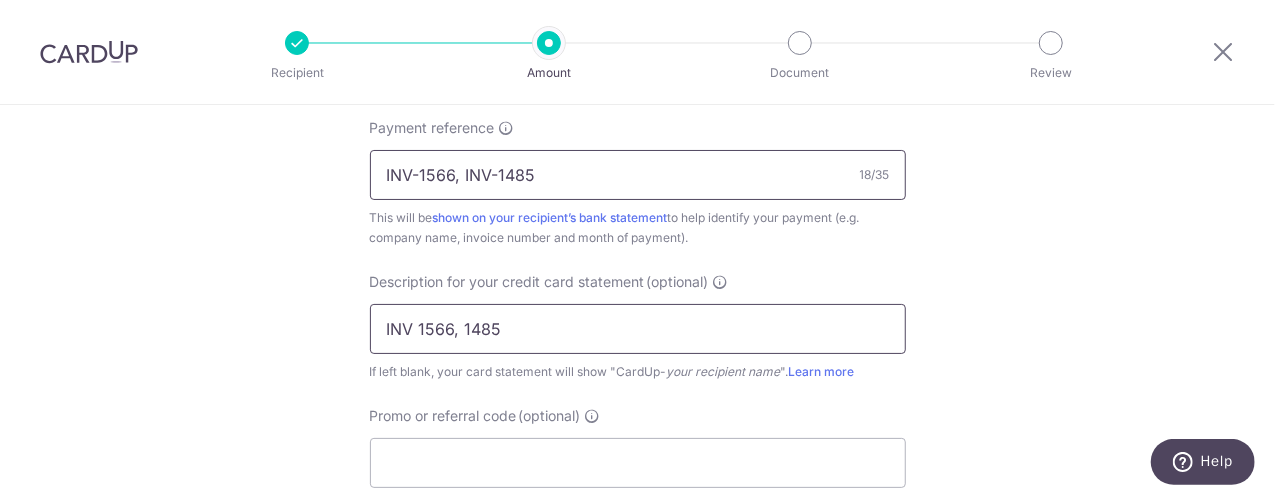 type on "INV 1566, 1485" 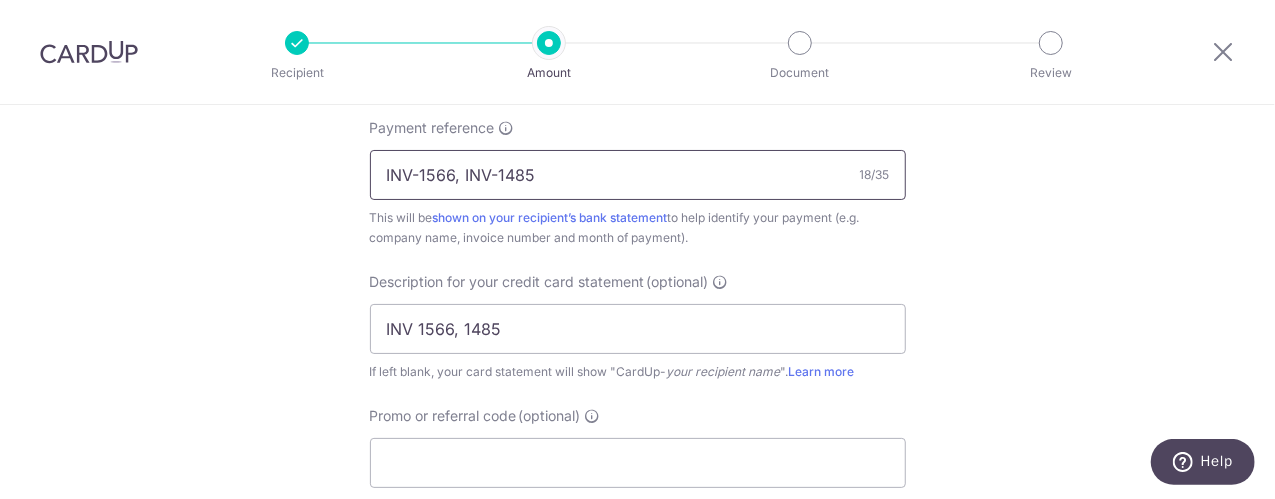 click on "INV-1566, INV-1485" at bounding box center [638, 175] 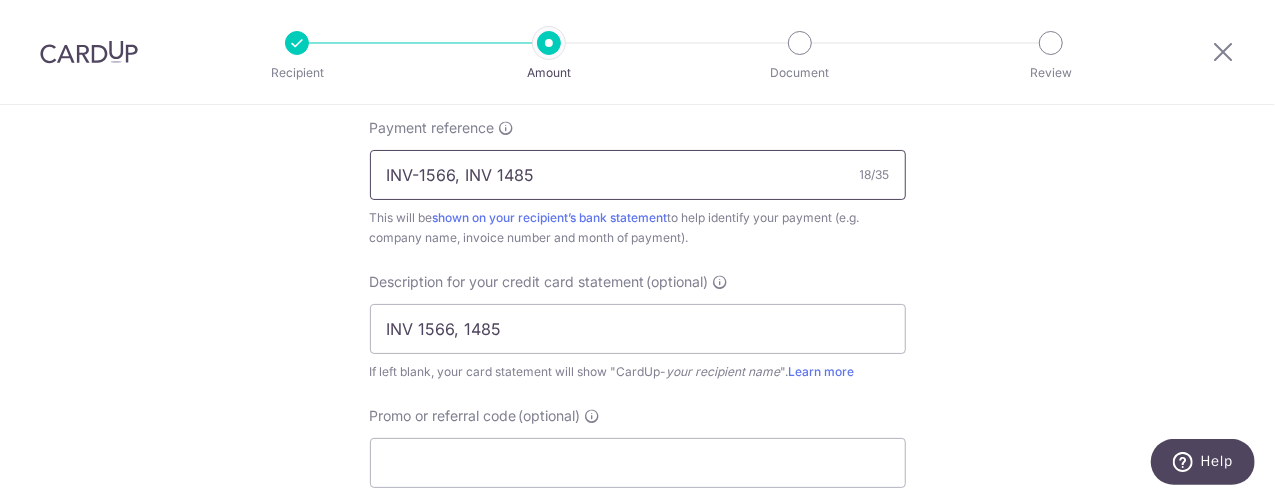 click on "INV-1566, INV 1485" at bounding box center (638, 175) 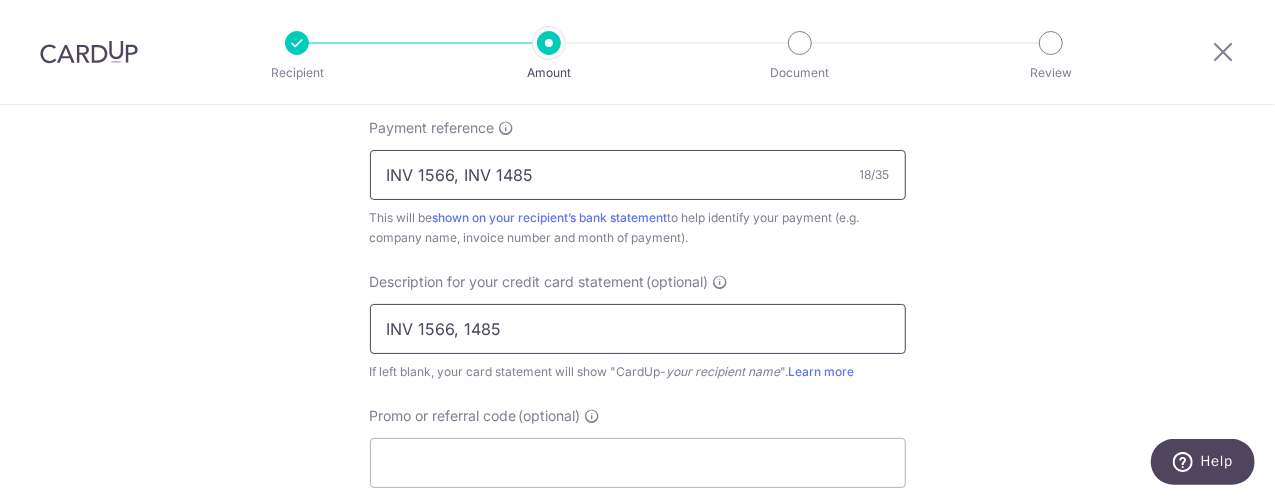 type on "INV 1566, INV 1485" 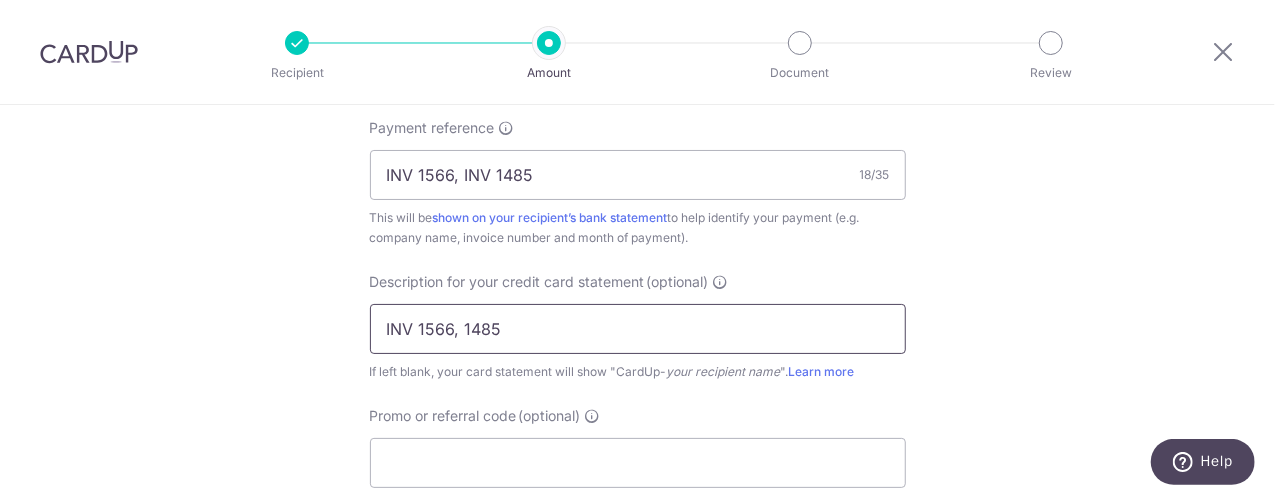 click on "INV 1566, 1485" at bounding box center (638, 329) 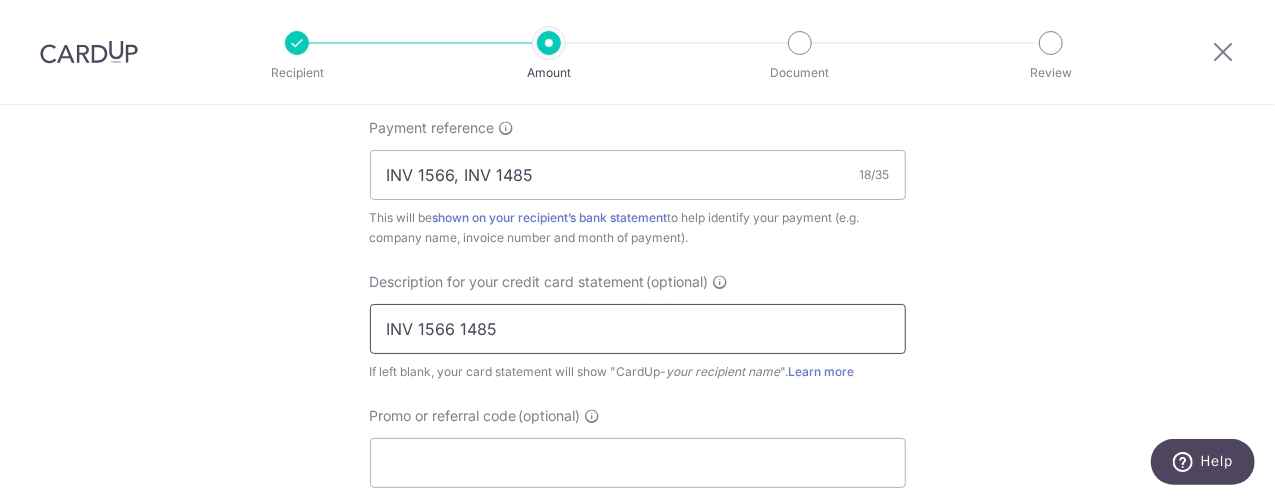 click on "INV 1566 1485" at bounding box center [638, 329] 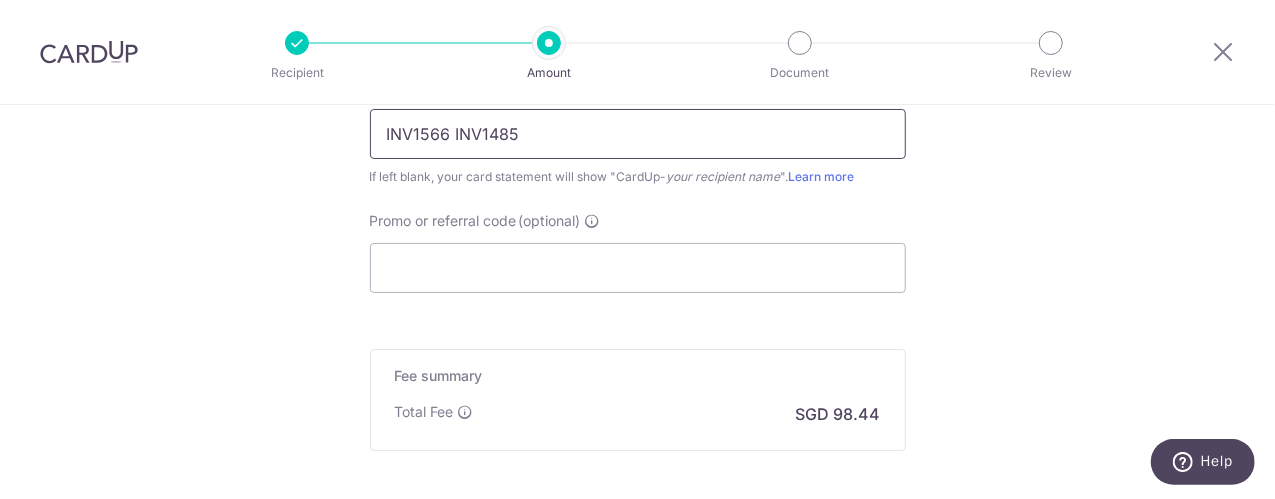 scroll, scrollTop: 1500, scrollLeft: 0, axis: vertical 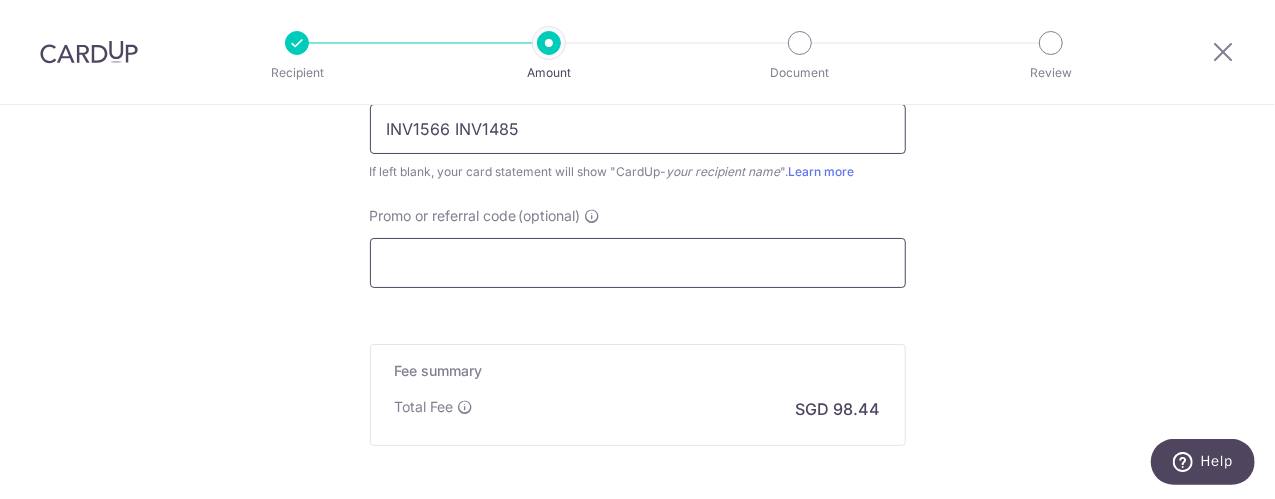type on "INV1566 INV1485" 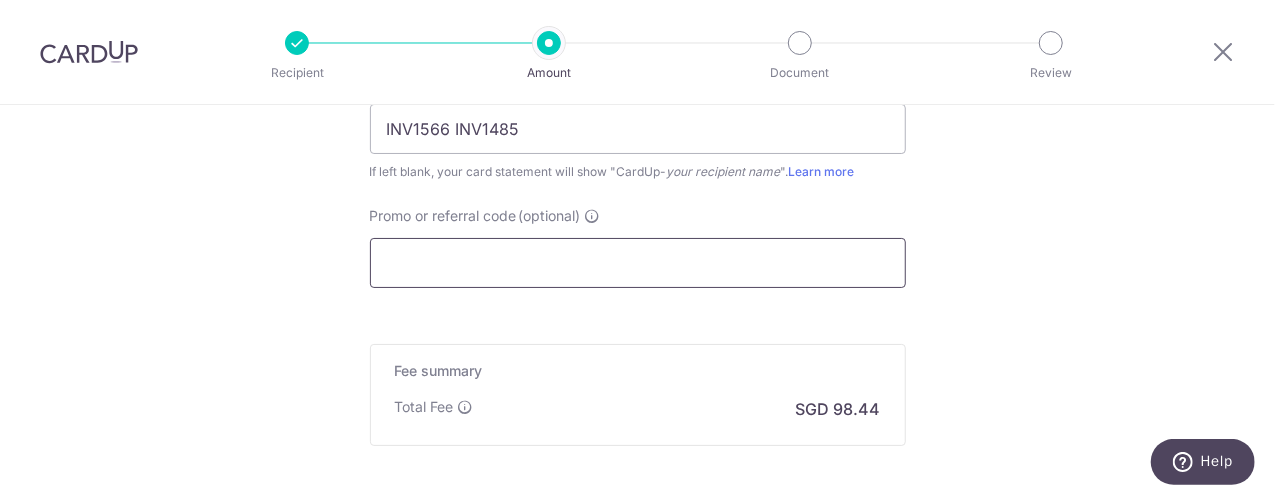click on "Promo or referral code
(optional)" at bounding box center (638, 263) 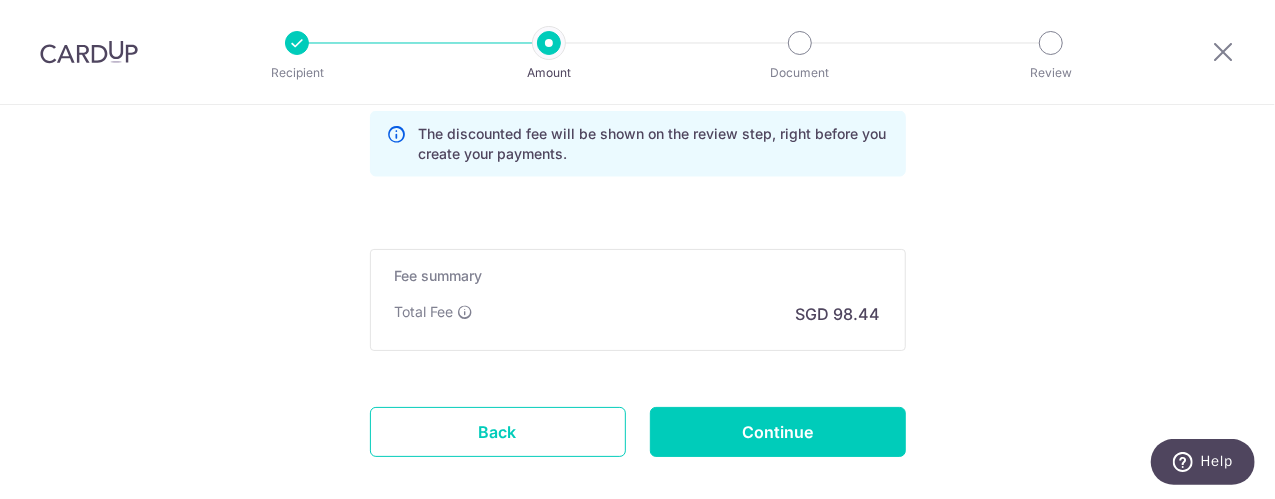 scroll, scrollTop: 1787, scrollLeft: 0, axis: vertical 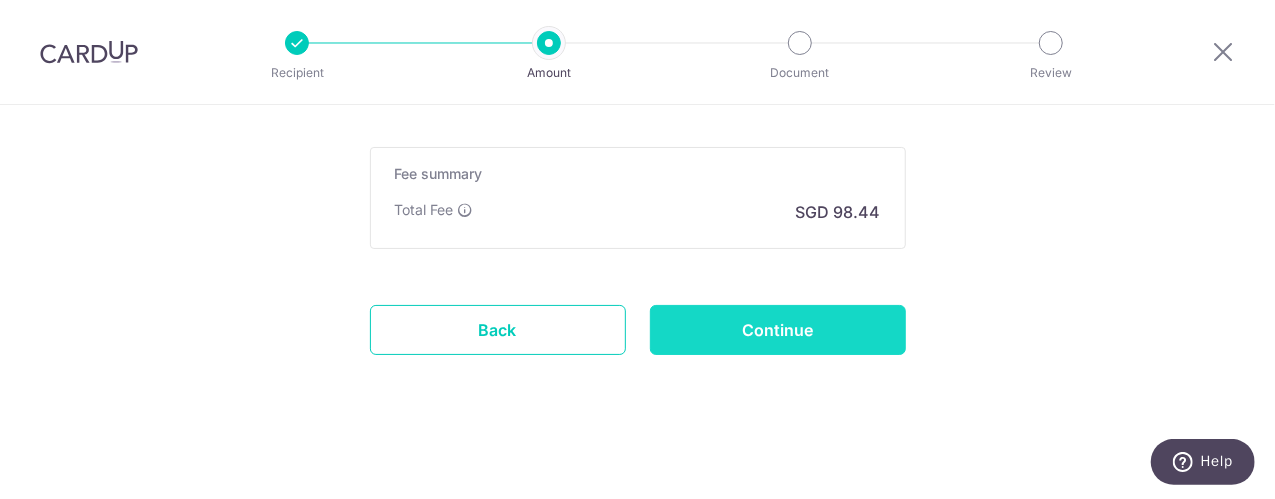 type on "BOFF185" 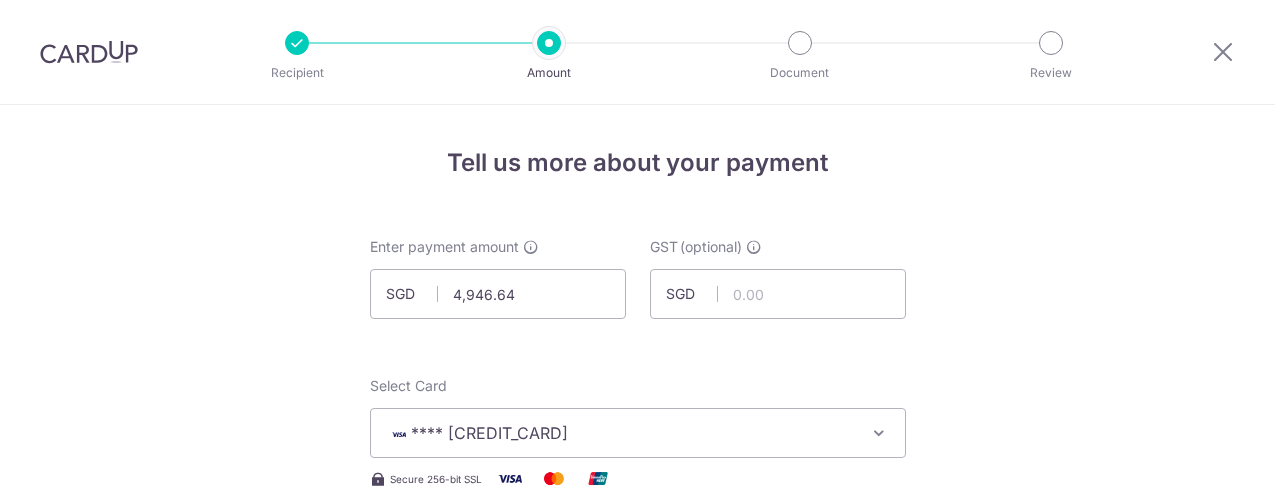 scroll, scrollTop: 0, scrollLeft: 0, axis: both 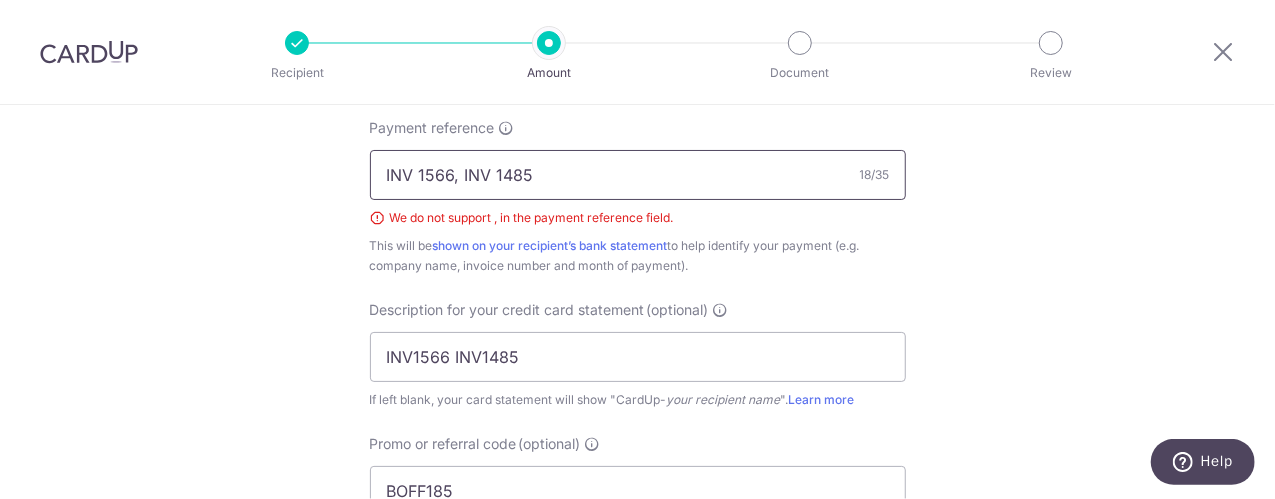 click on "INV 1566, INV 1485" at bounding box center (638, 175) 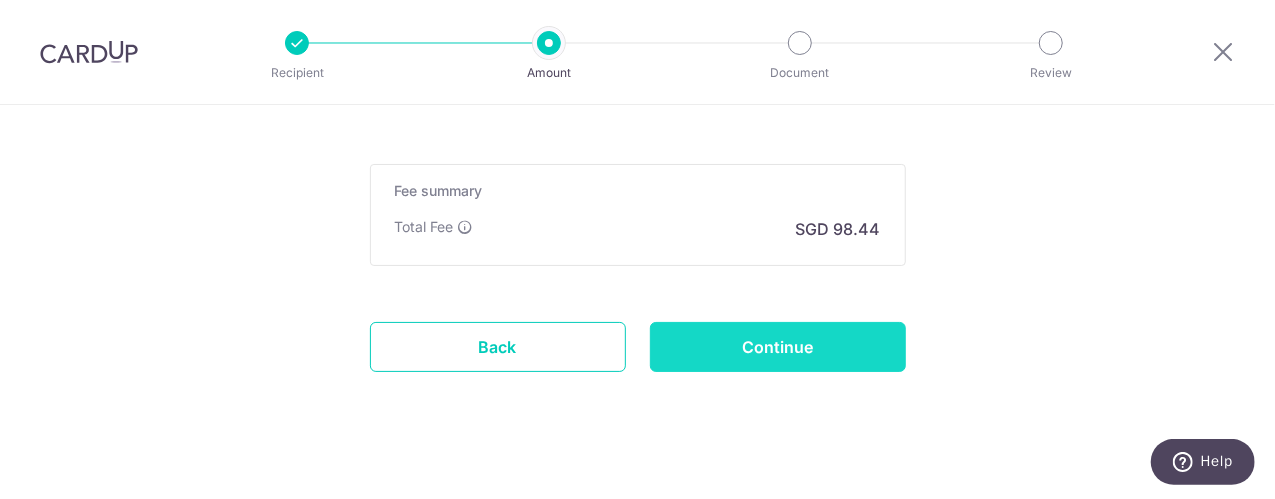 scroll, scrollTop: 1815, scrollLeft: 0, axis: vertical 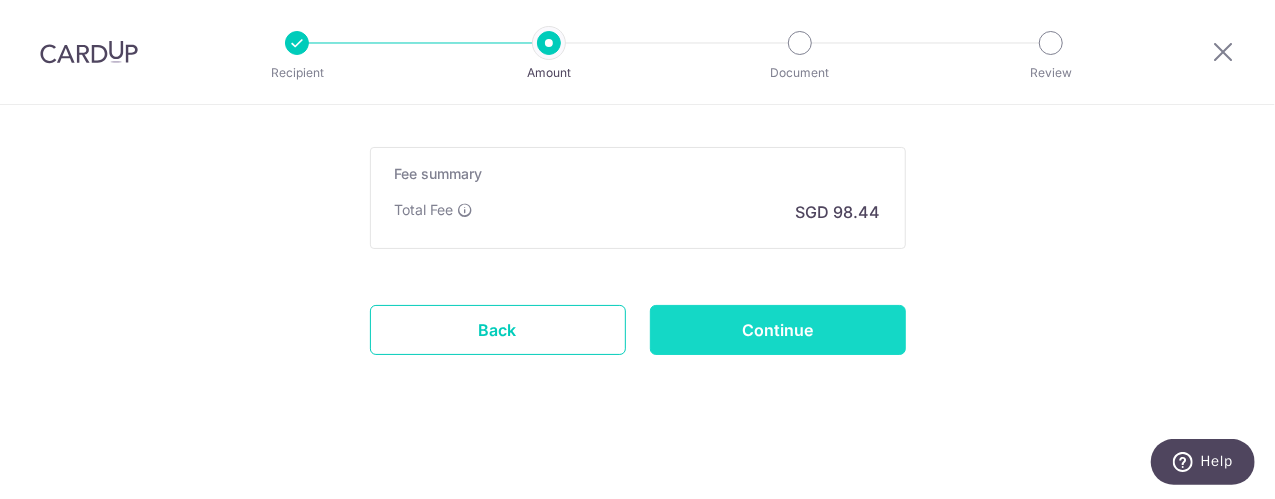 type on "INV 1566 INV 1485" 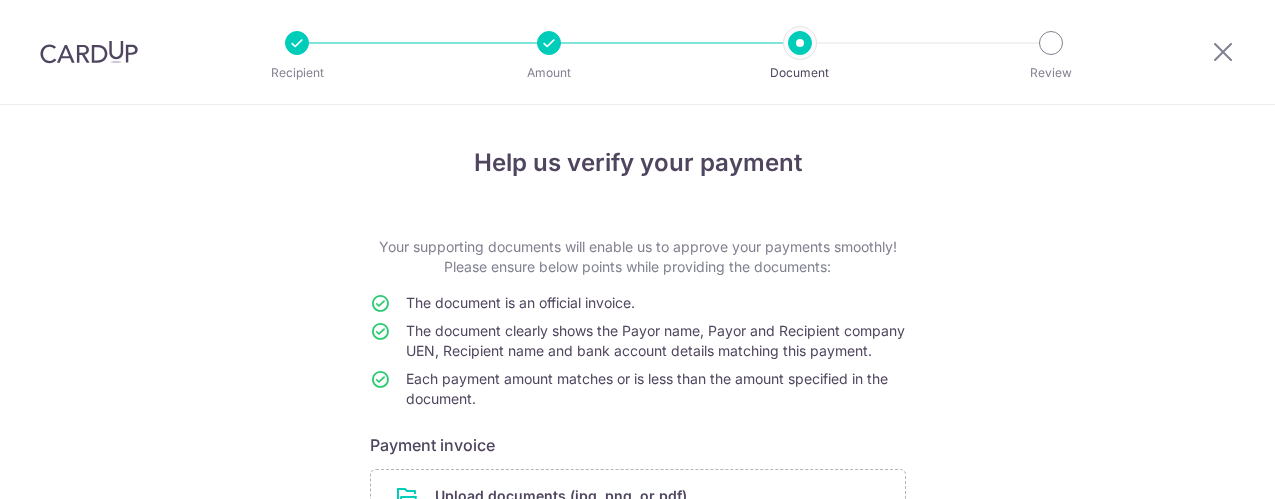 scroll, scrollTop: 0, scrollLeft: 0, axis: both 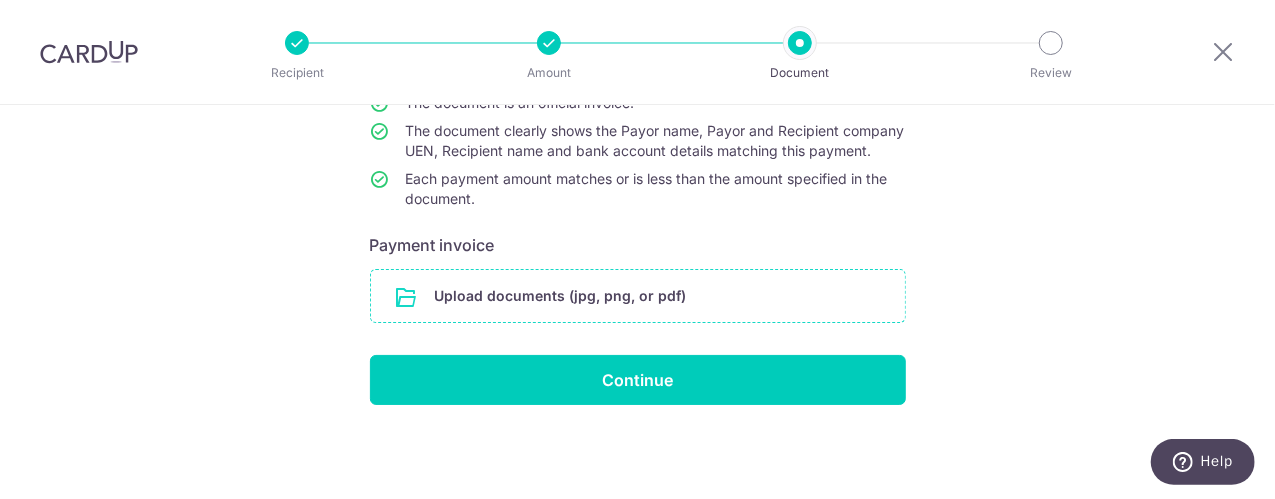 click at bounding box center (638, 296) 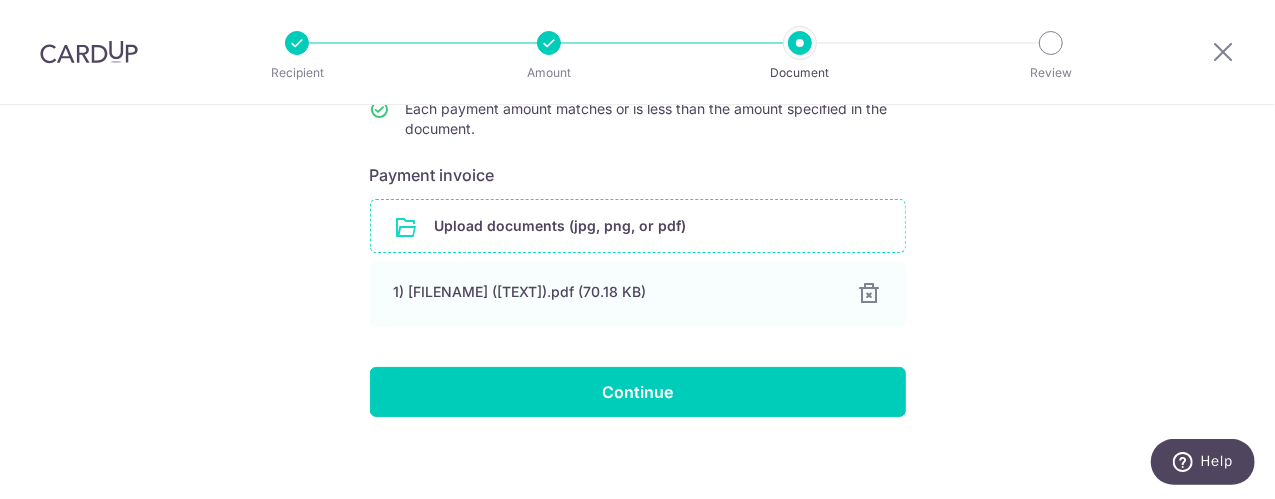 scroll, scrollTop: 300, scrollLeft: 0, axis: vertical 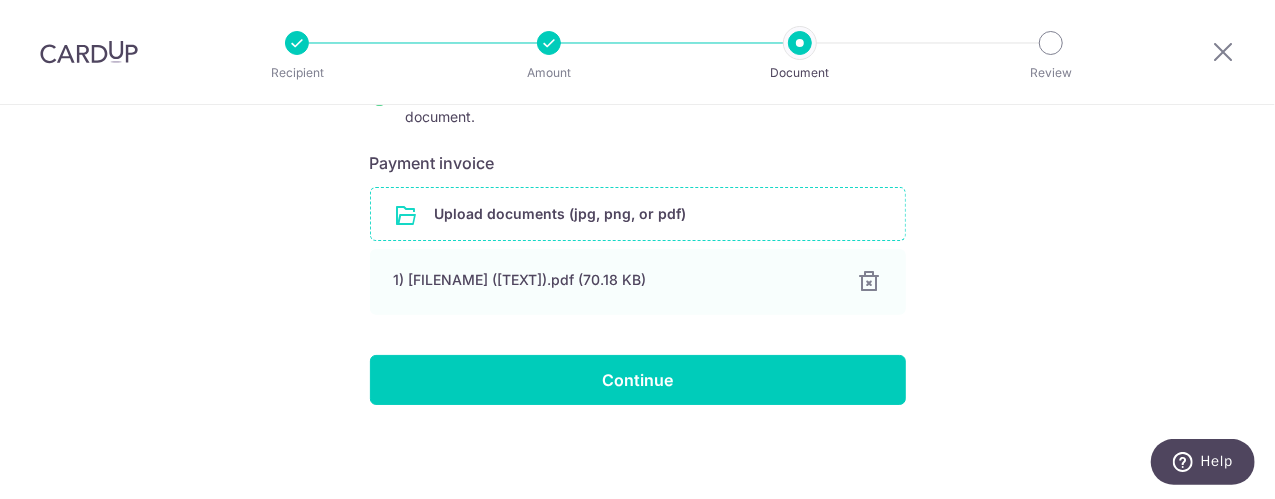 click at bounding box center [638, 214] 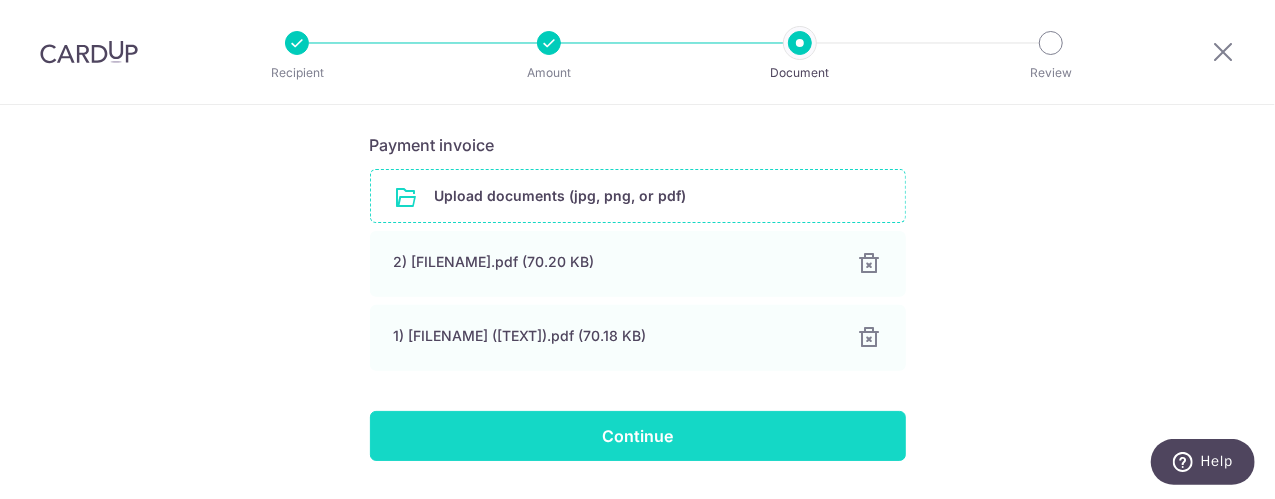 click on "Continue" at bounding box center (638, 436) 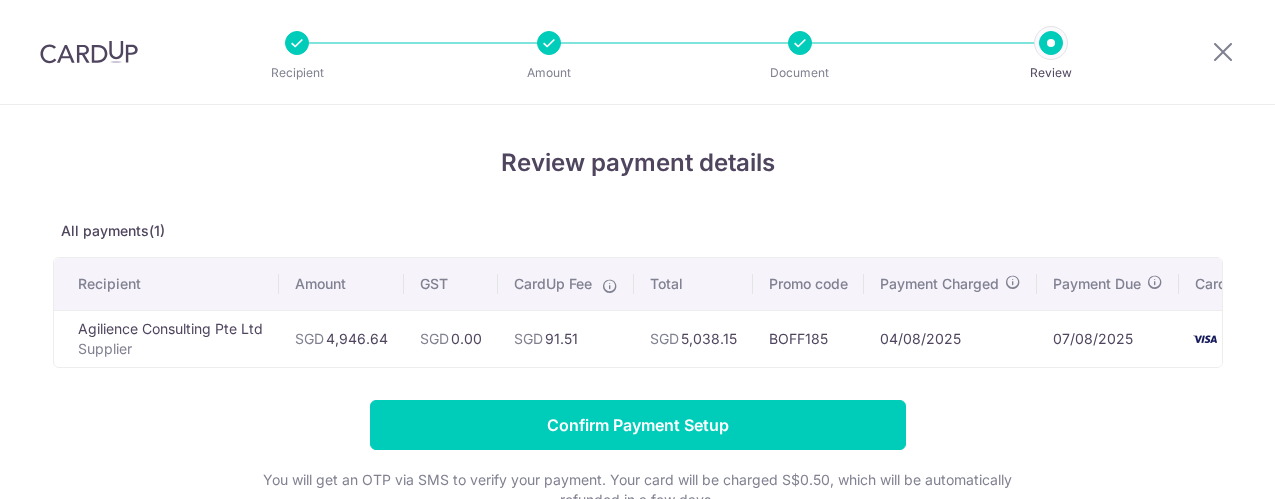 scroll, scrollTop: 0, scrollLeft: 0, axis: both 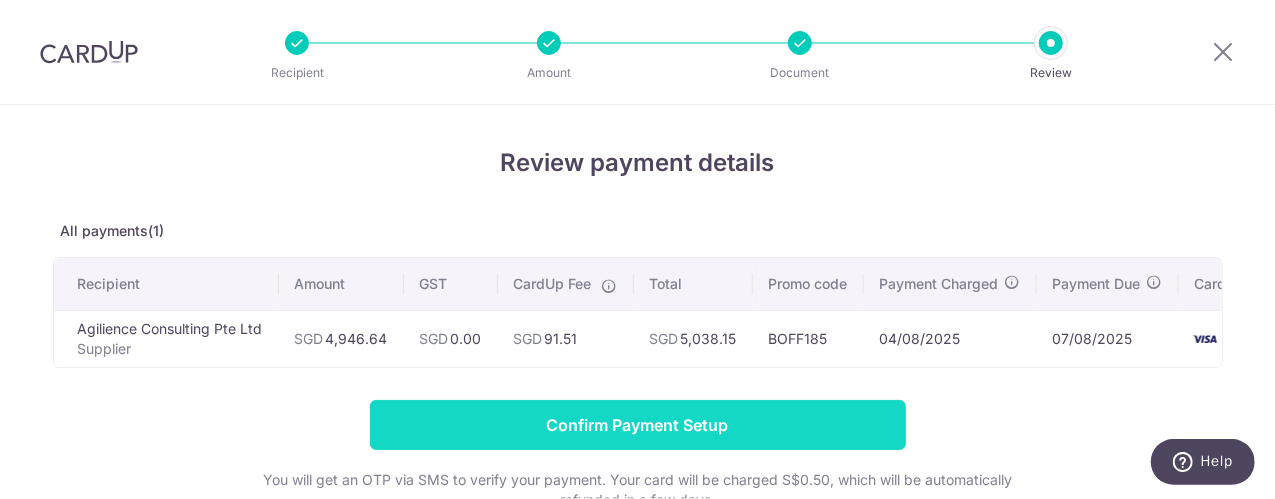 click on "Confirm Payment Setup" at bounding box center [638, 425] 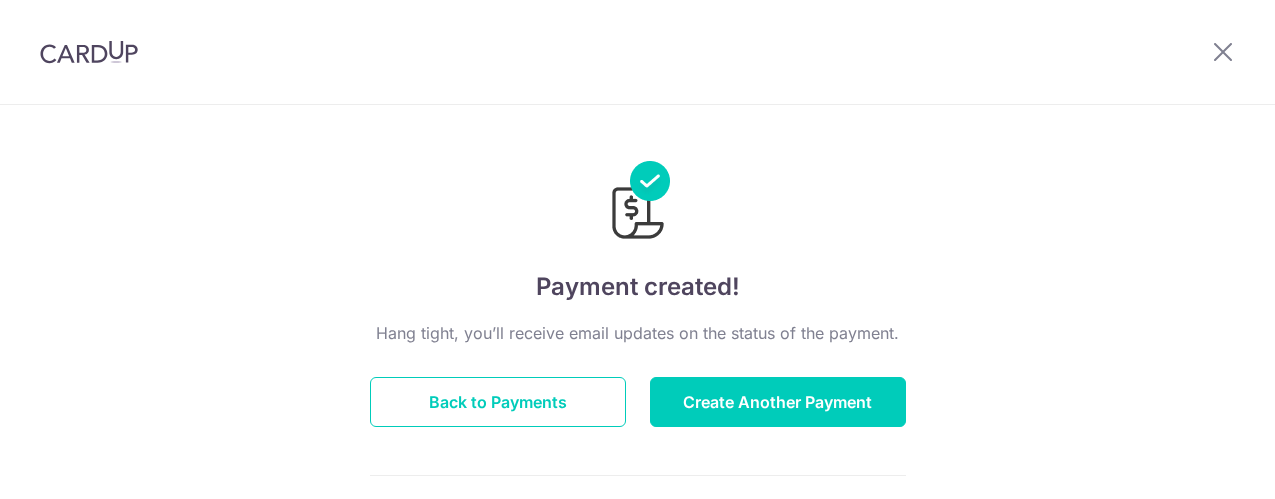 scroll, scrollTop: 0, scrollLeft: 0, axis: both 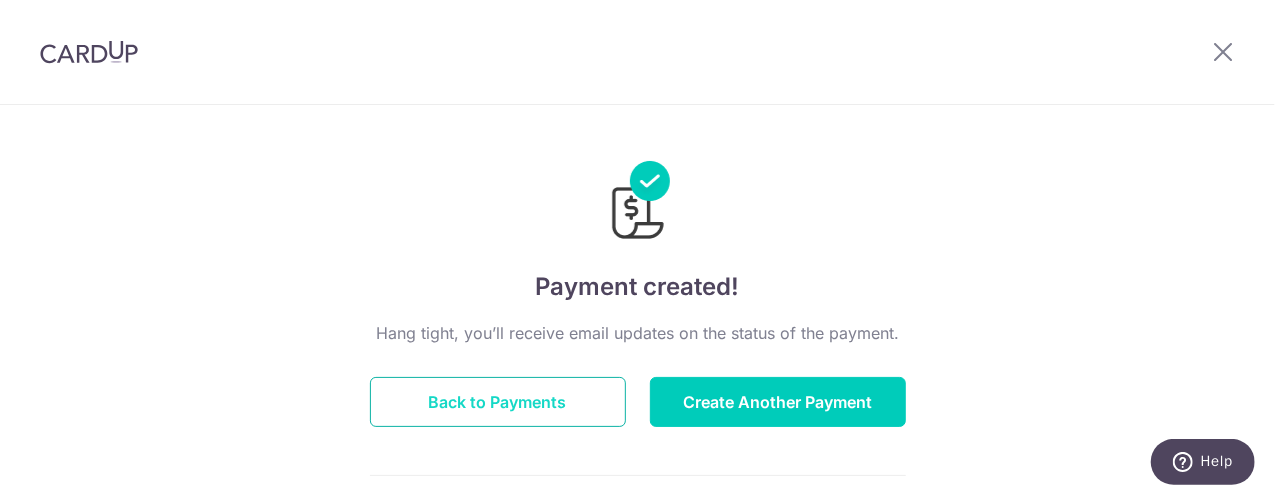 click on "Back to Payments" at bounding box center [498, 402] 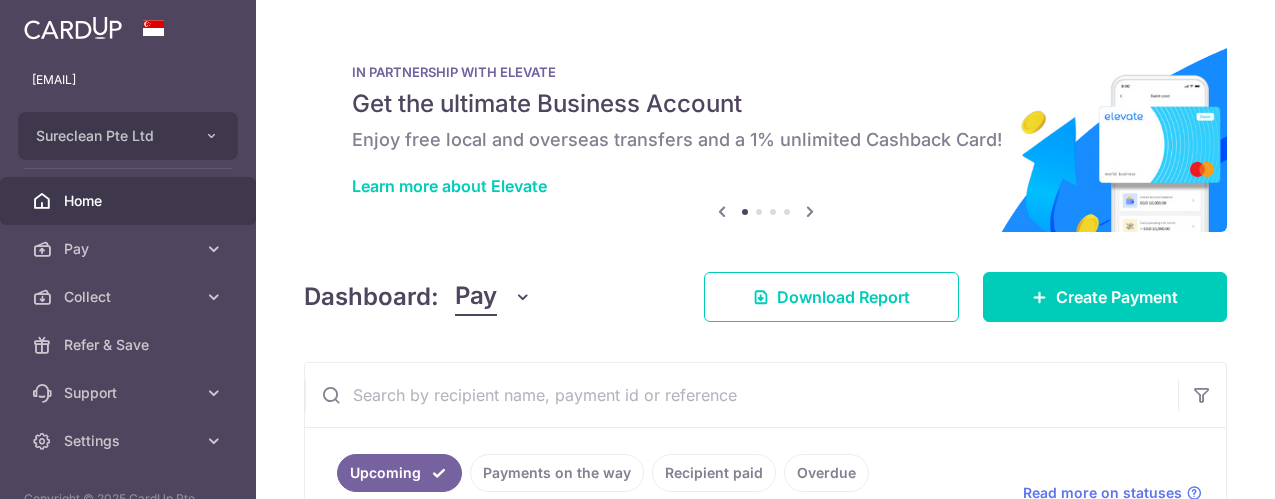scroll, scrollTop: 0, scrollLeft: 0, axis: both 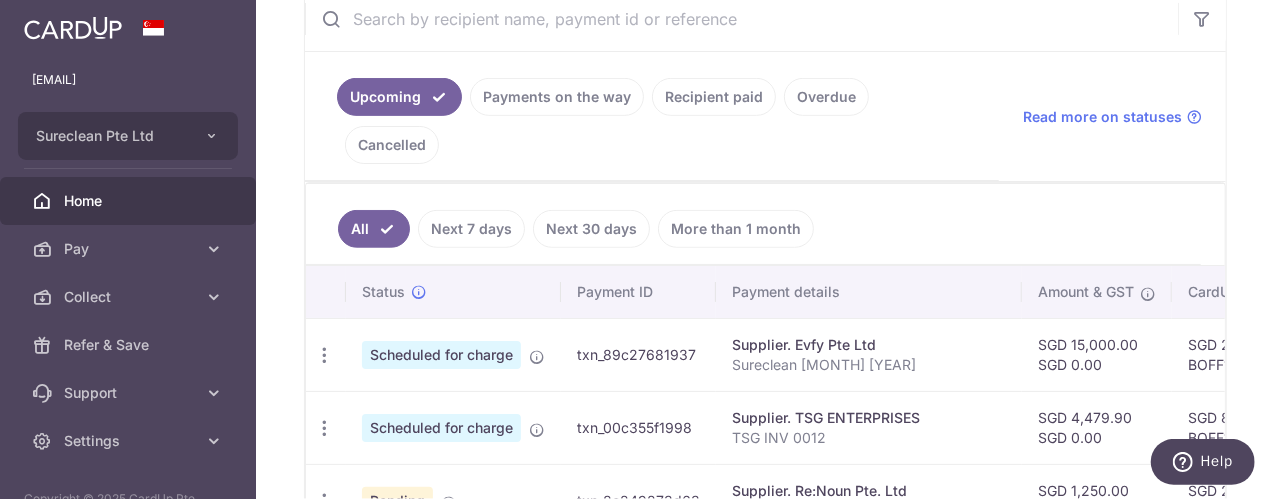 click on "Payments on the way" at bounding box center (557, 97) 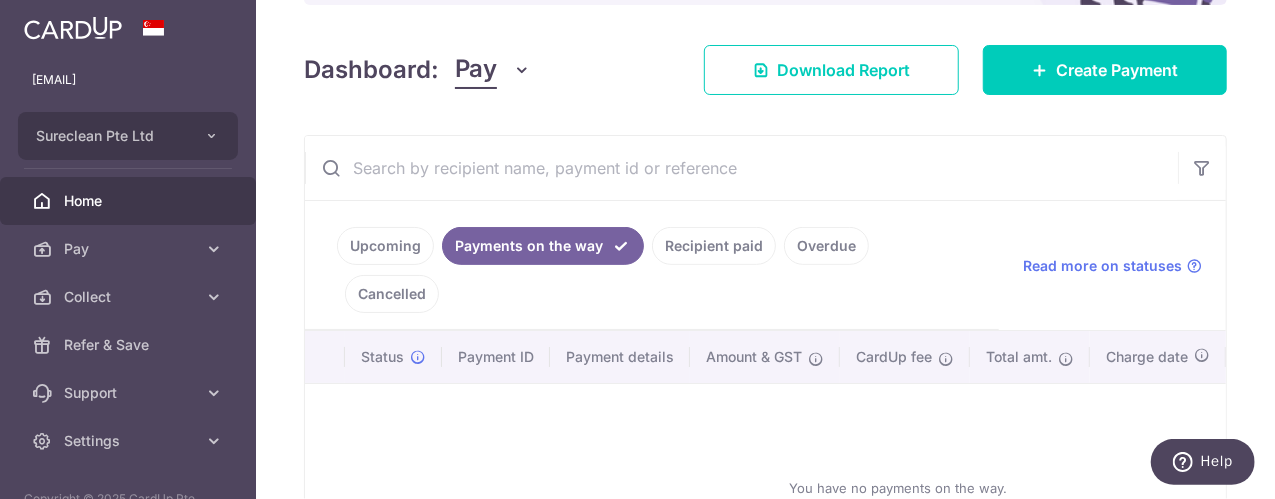 scroll, scrollTop: 398, scrollLeft: 0, axis: vertical 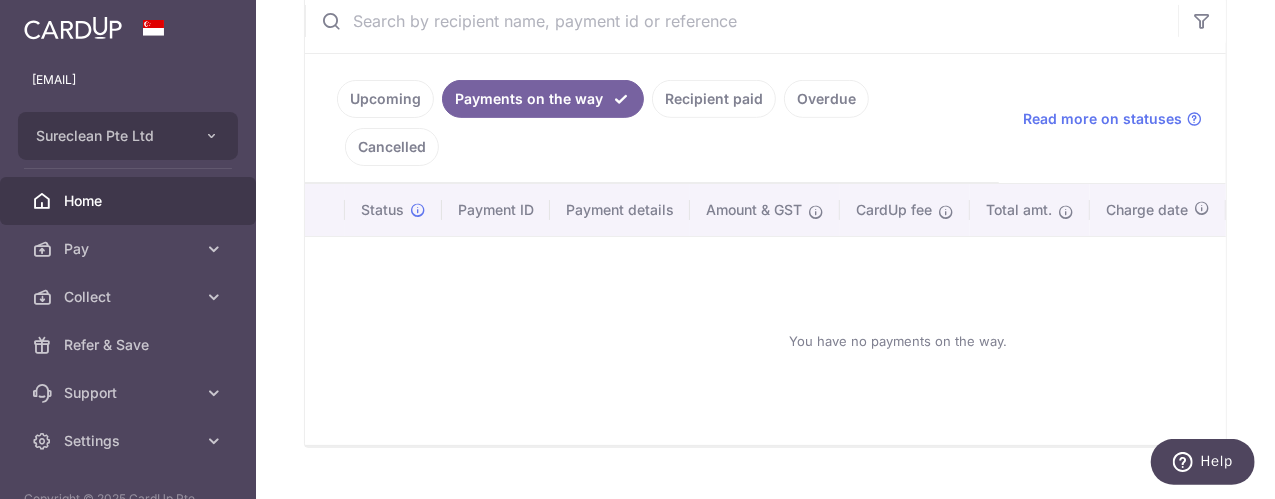 click on "Cancelled" at bounding box center [392, 147] 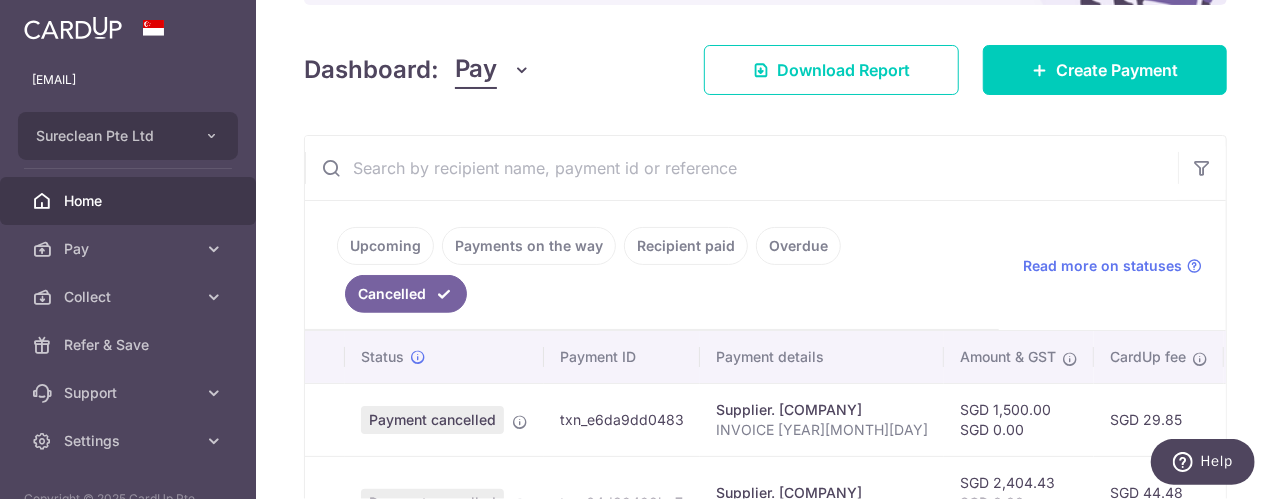 scroll, scrollTop: 355, scrollLeft: 0, axis: vertical 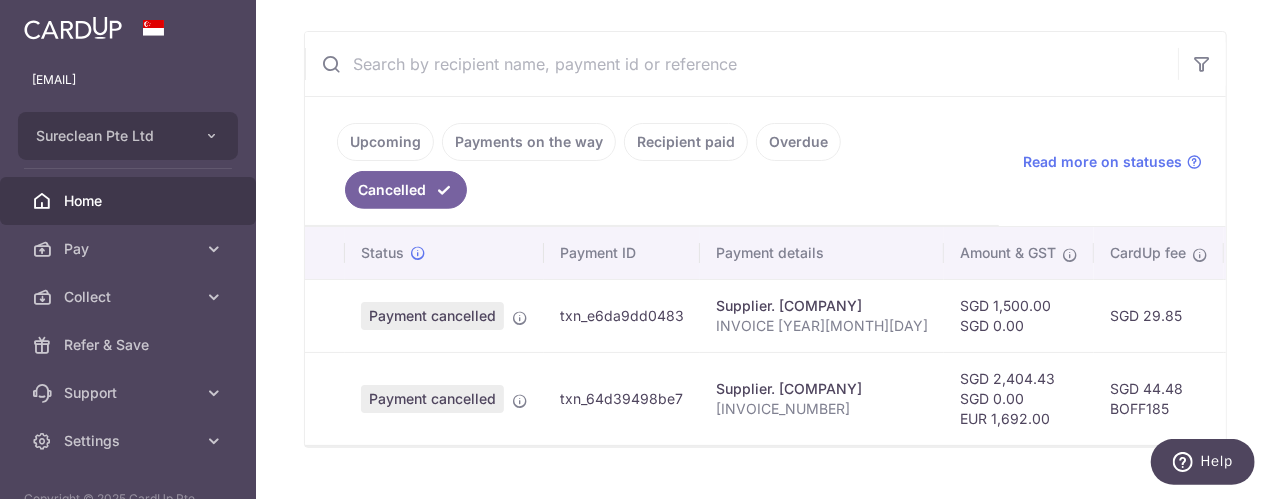 click at bounding box center [741, 64] 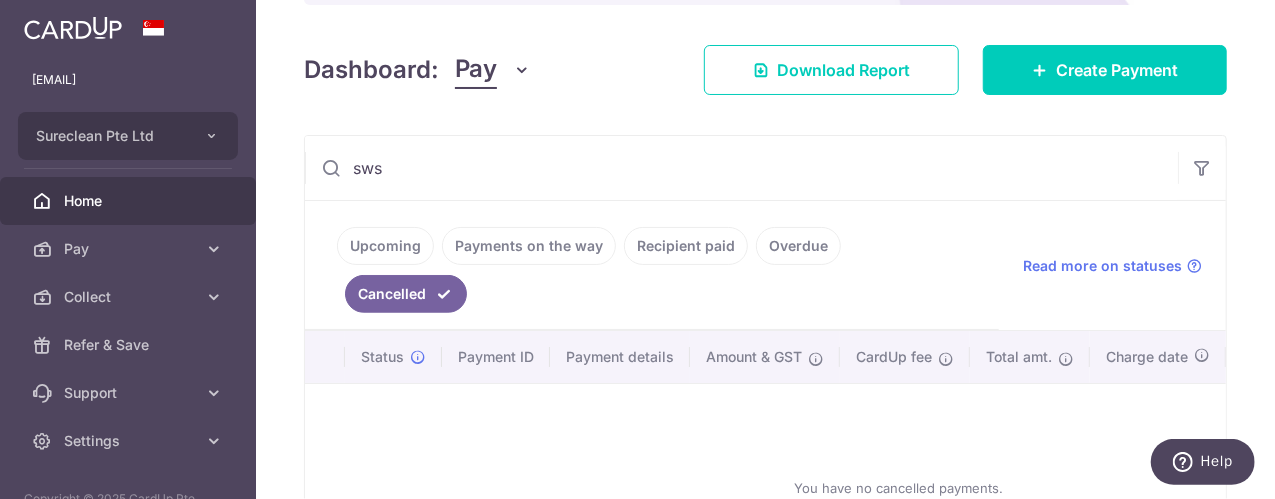 scroll, scrollTop: 355, scrollLeft: 0, axis: vertical 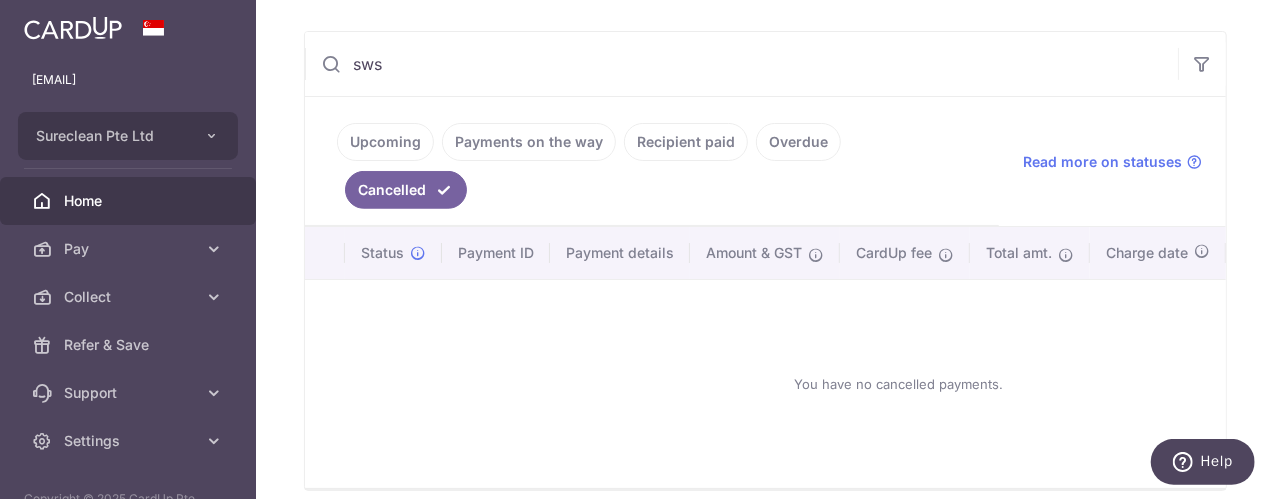 click on "Upcoming" at bounding box center [385, 142] 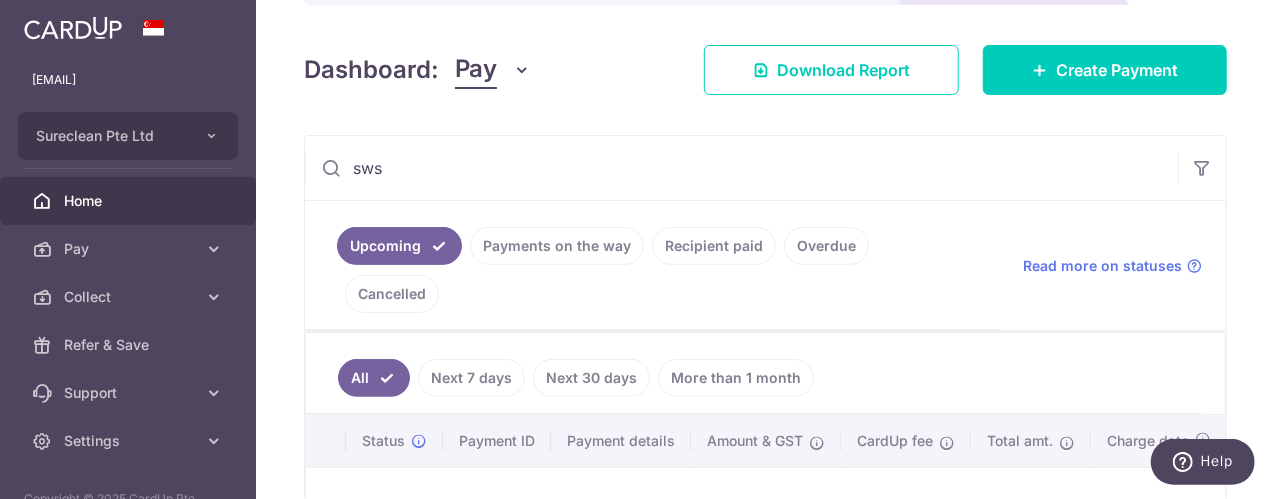 scroll, scrollTop: 355, scrollLeft: 0, axis: vertical 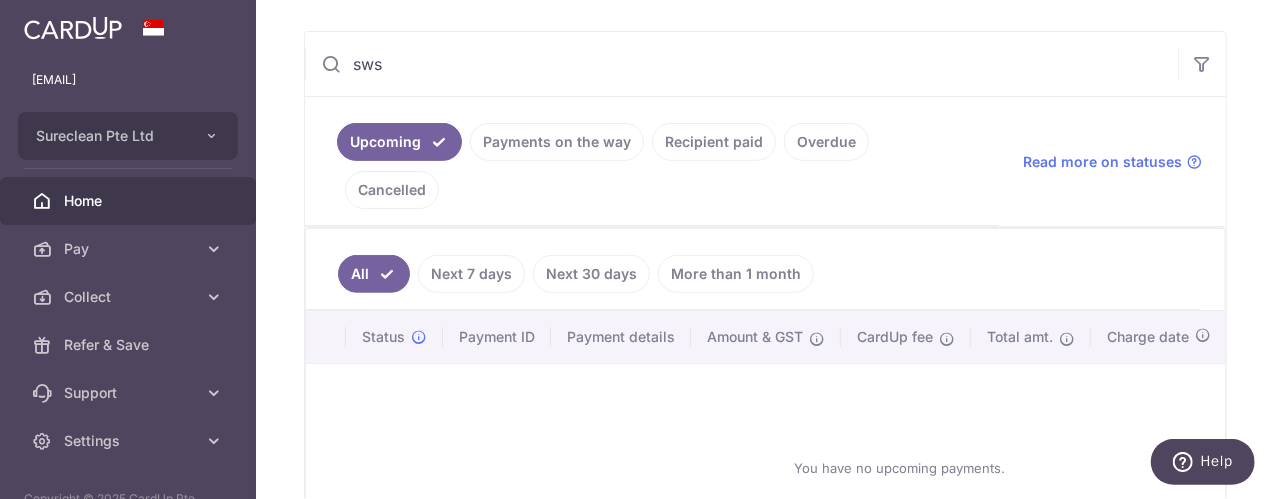 click on "sws" at bounding box center [741, 64] 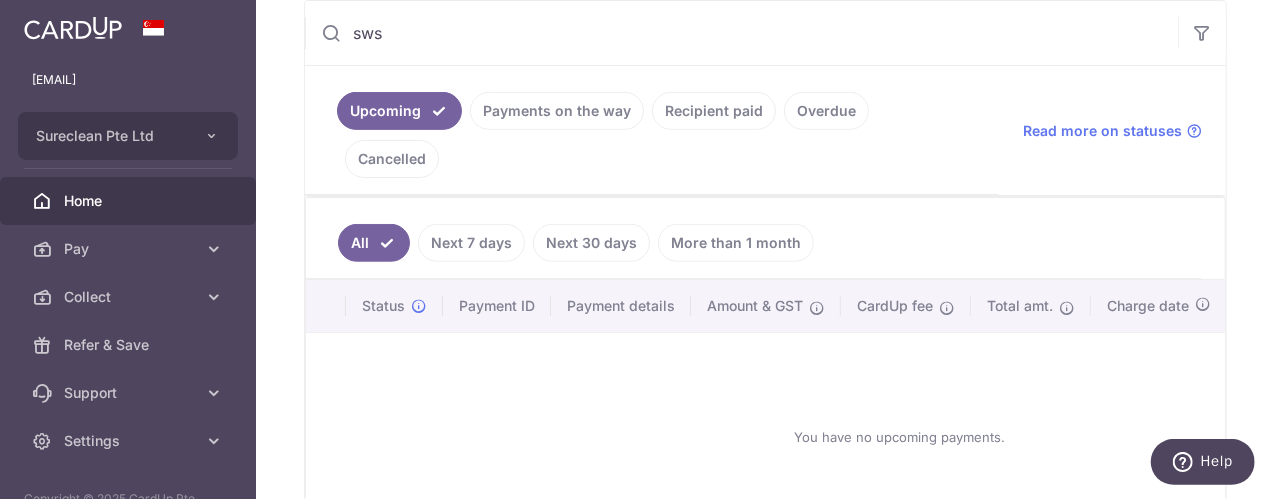 scroll, scrollTop: 355, scrollLeft: 0, axis: vertical 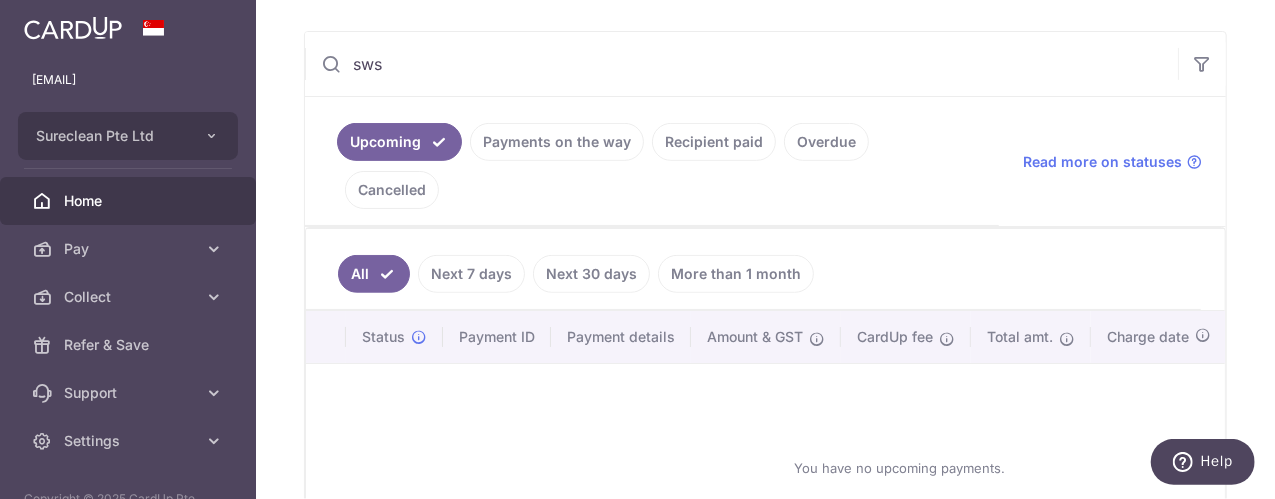 click on "Payments on the way" at bounding box center (557, 142) 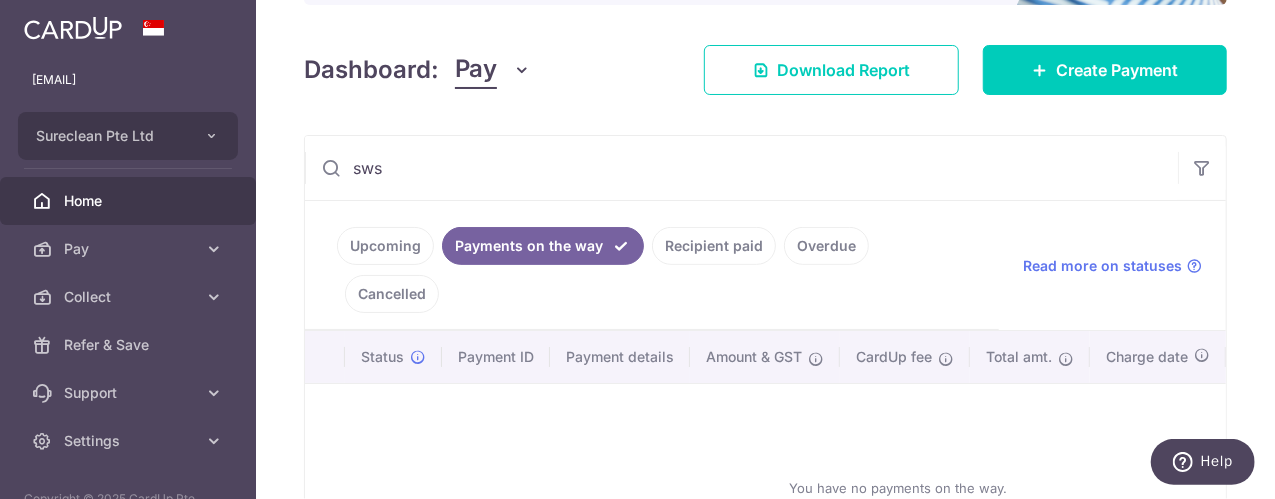 scroll, scrollTop: 355, scrollLeft: 0, axis: vertical 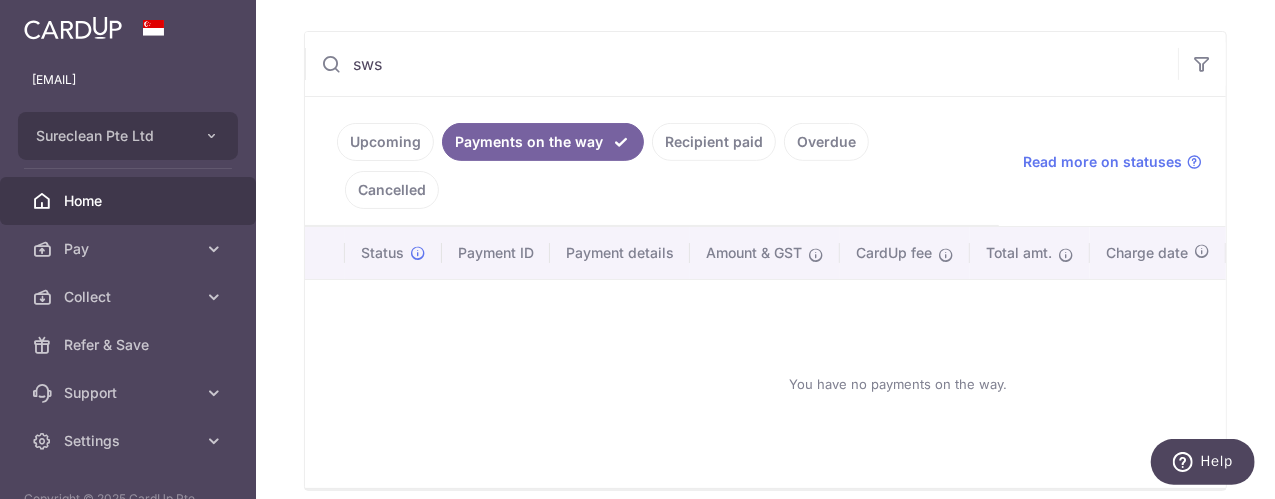 click on "Upcoming" at bounding box center [385, 142] 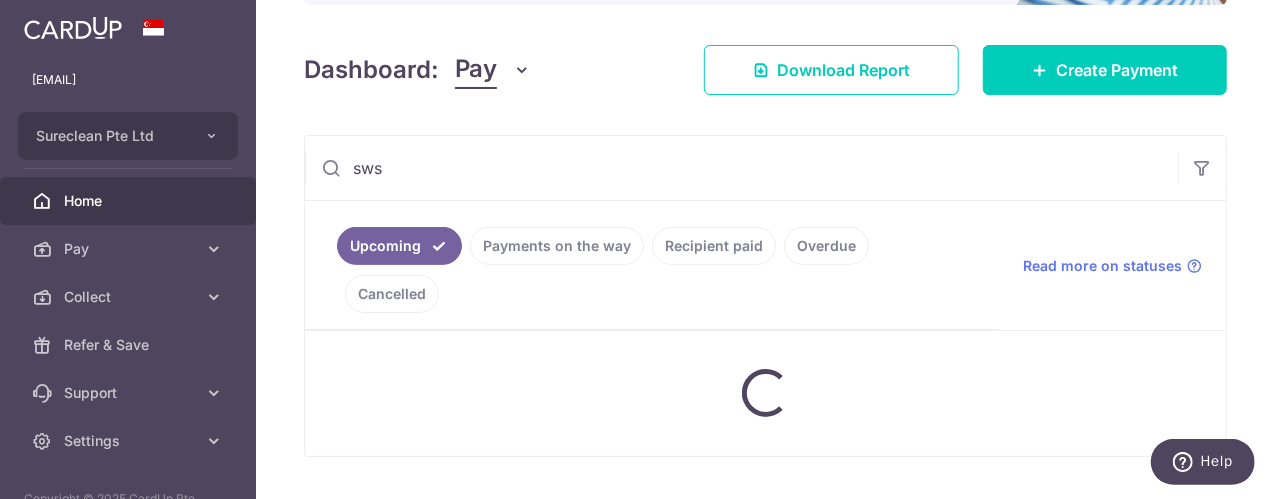 scroll, scrollTop: 355, scrollLeft: 0, axis: vertical 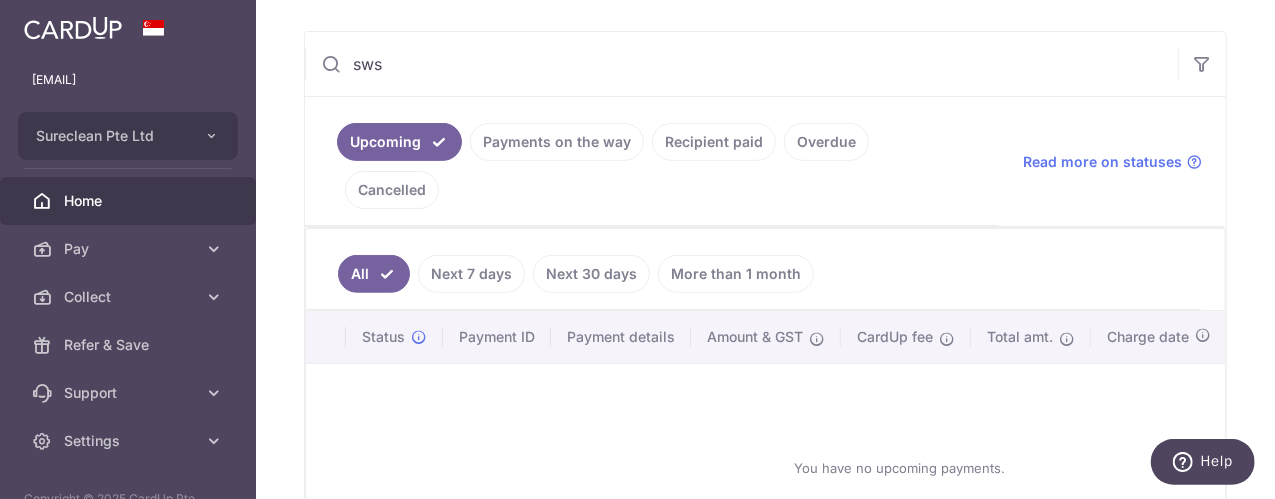 drag, startPoint x: 412, startPoint y: 65, endPoint x: 314, endPoint y: 65, distance: 98 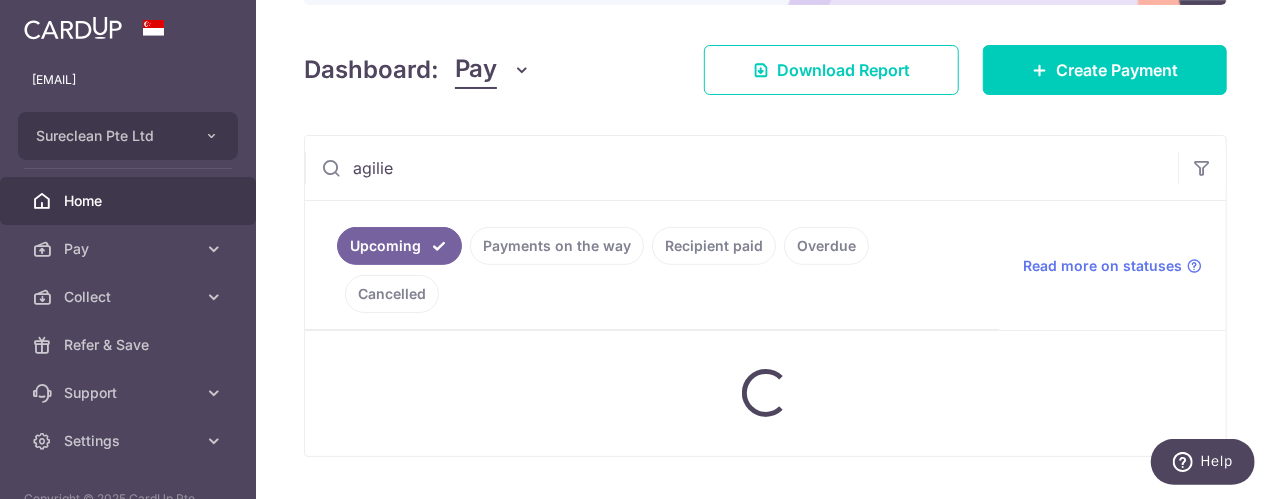 scroll, scrollTop: 345, scrollLeft: 0, axis: vertical 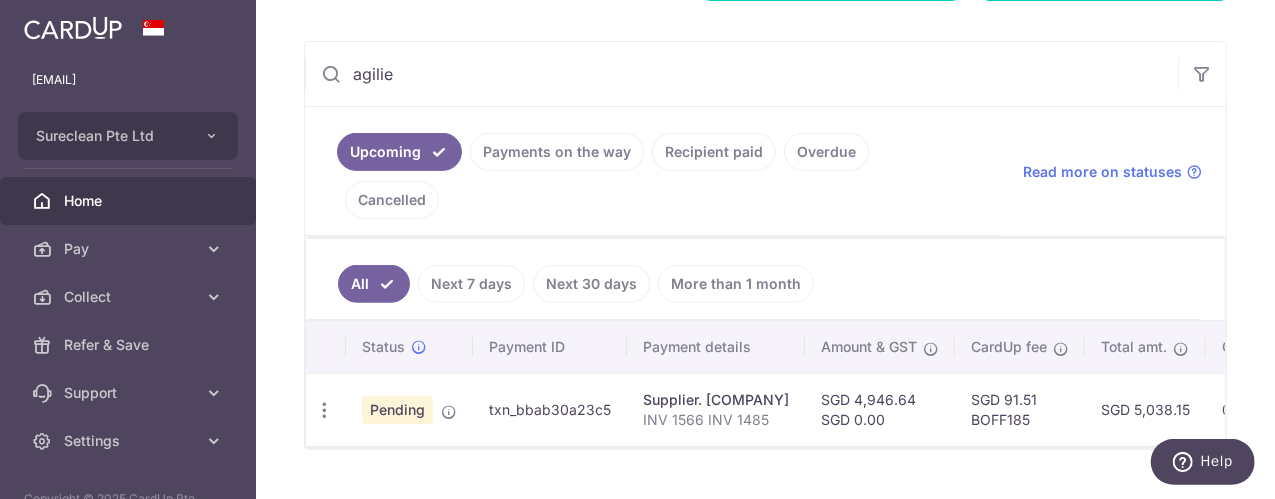 drag, startPoint x: 1112, startPoint y: 345, endPoint x: 1161, endPoint y: 345, distance: 49 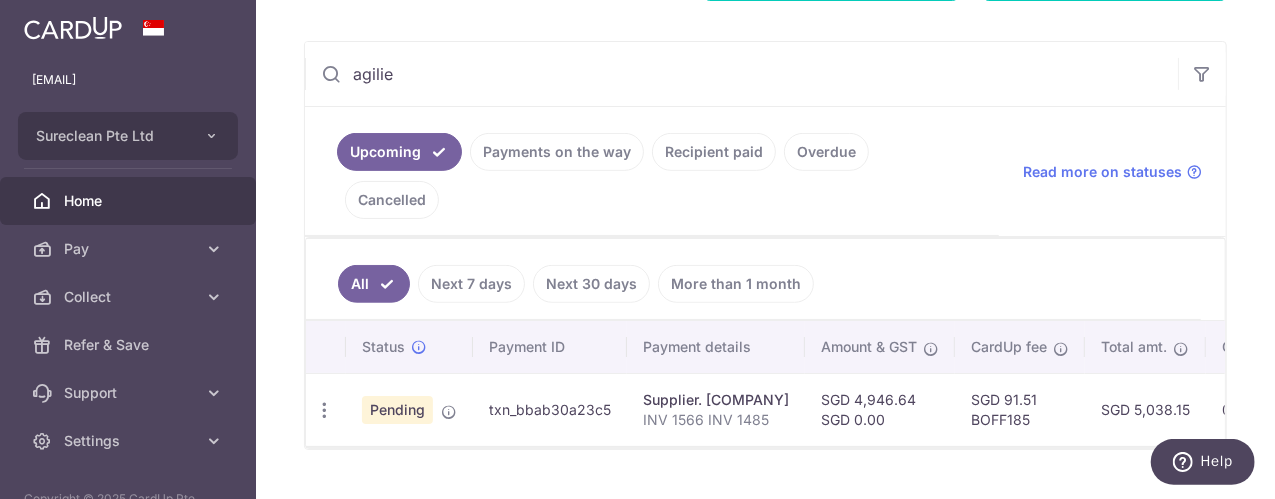 copy on "91.51" 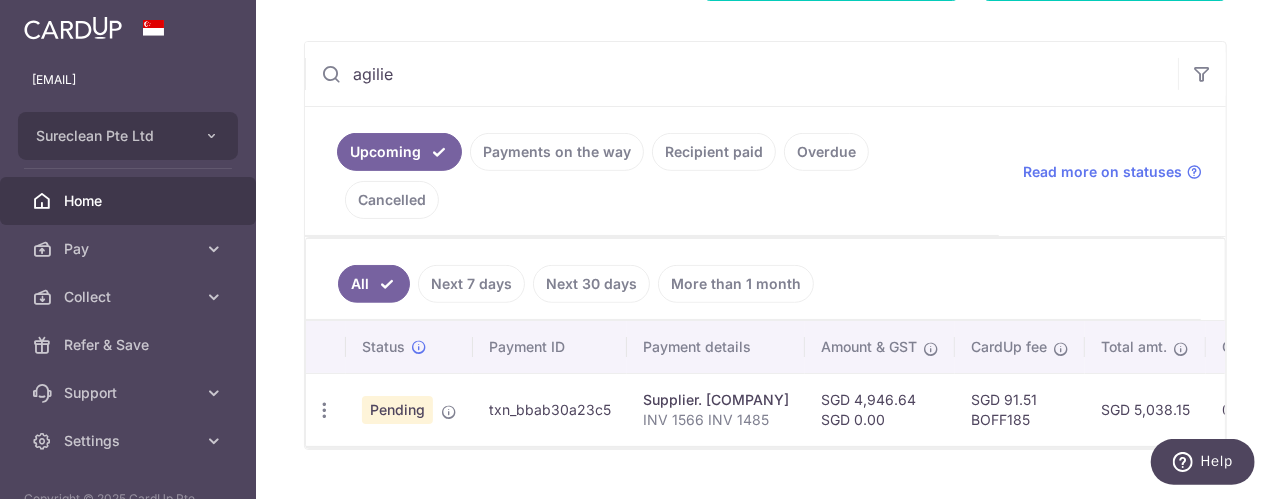 drag, startPoint x: 956, startPoint y: 345, endPoint x: 1039, endPoint y: 345, distance: 83 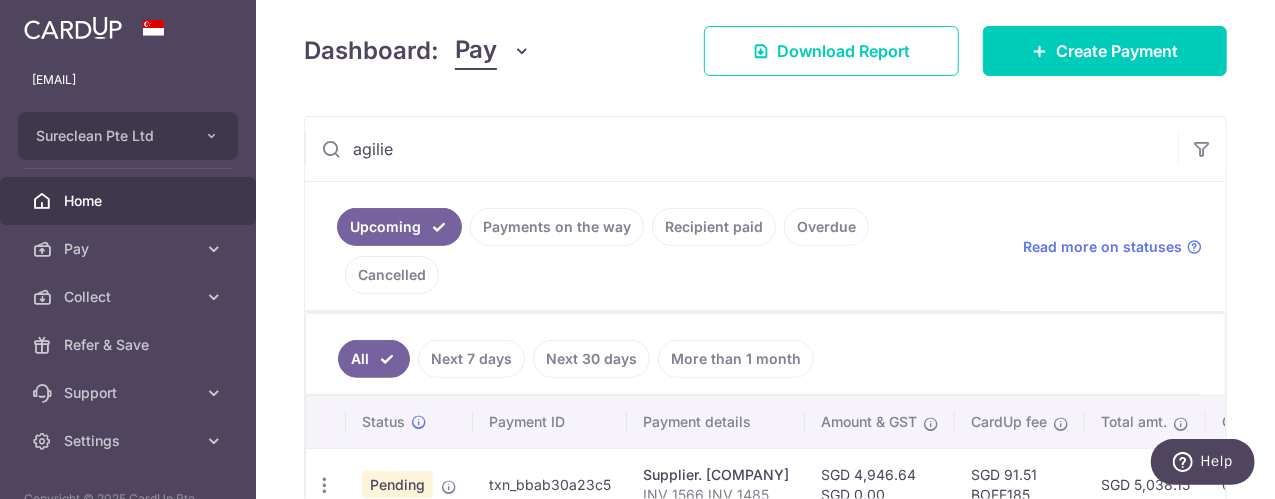 scroll, scrollTop: 300, scrollLeft: 0, axis: vertical 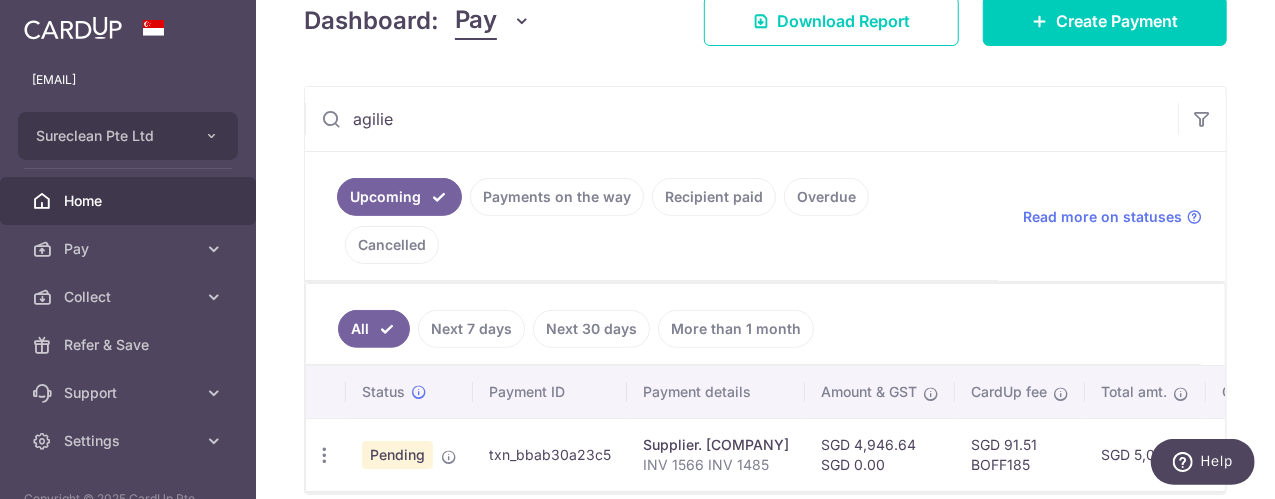 drag, startPoint x: 408, startPoint y: 118, endPoint x: 311, endPoint y: 118, distance: 97 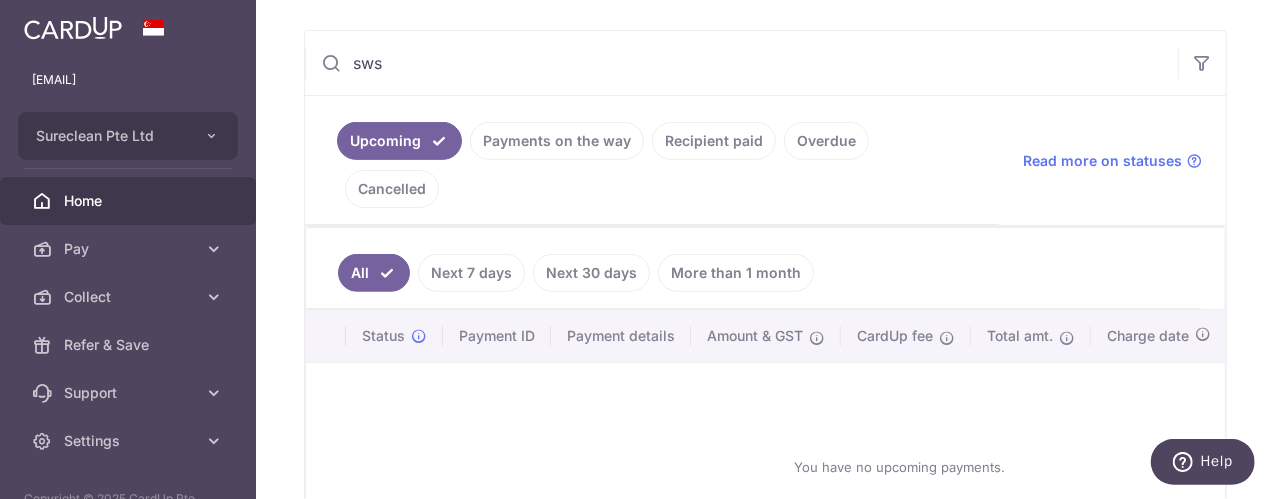 scroll, scrollTop: 400, scrollLeft: 0, axis: vertical 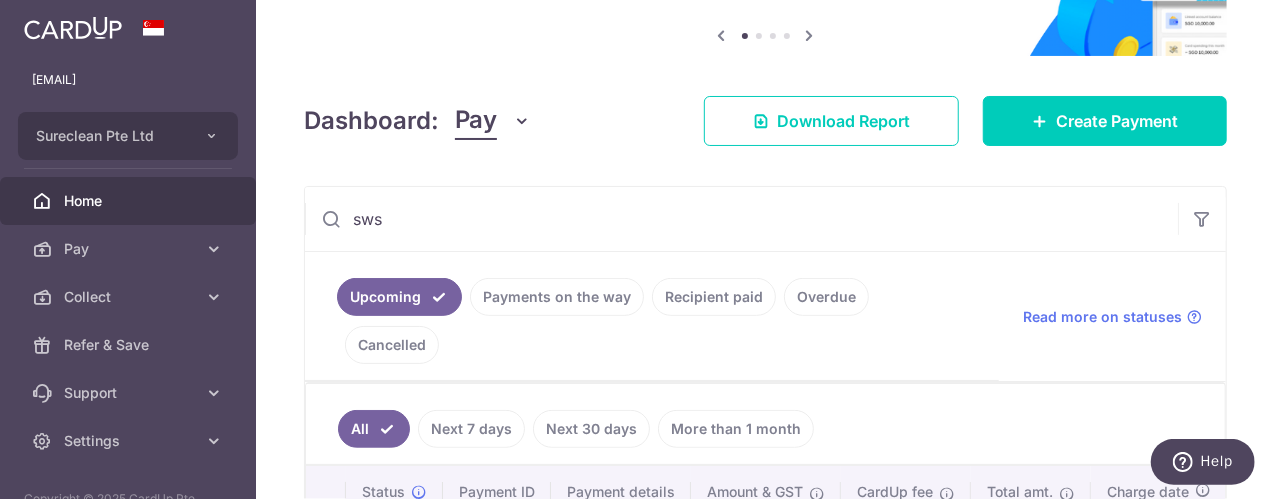 click on "sws" at bounding box center [741, 219] 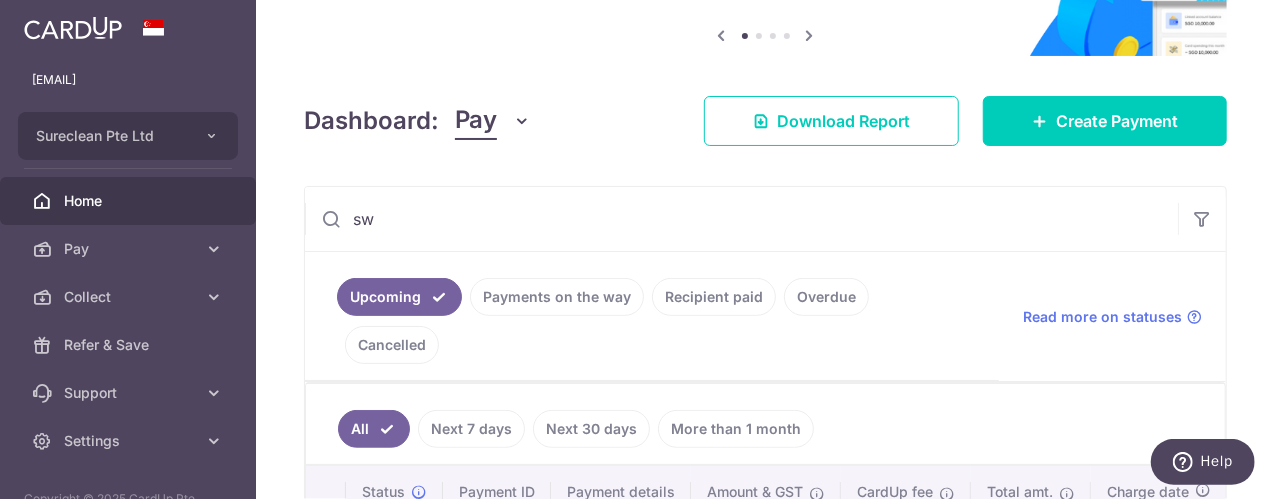 type on "s" 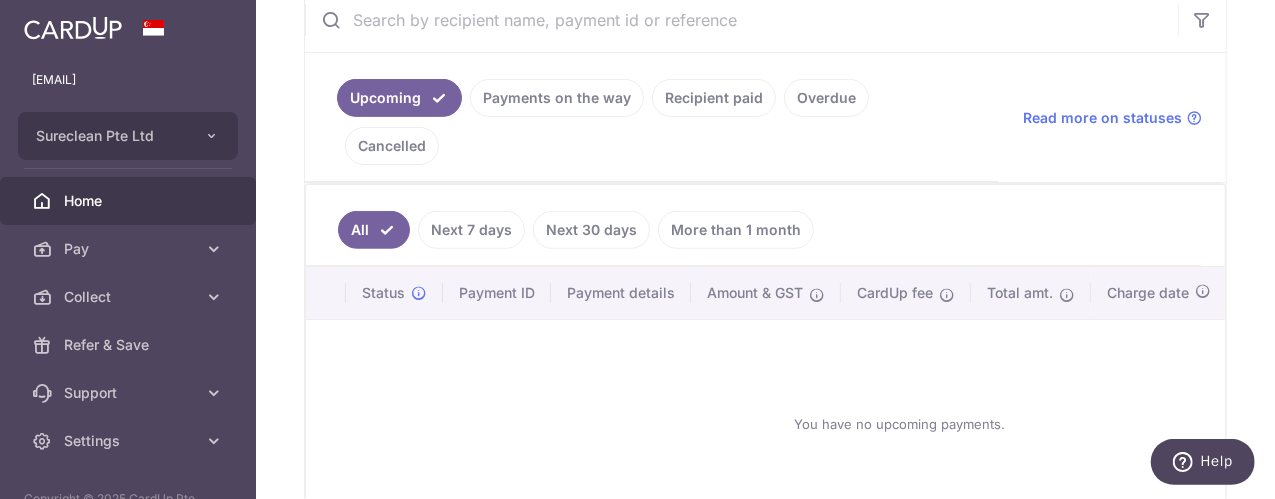 scroll, scrollTop: 400, scrollLeft: 0, axis: vertical 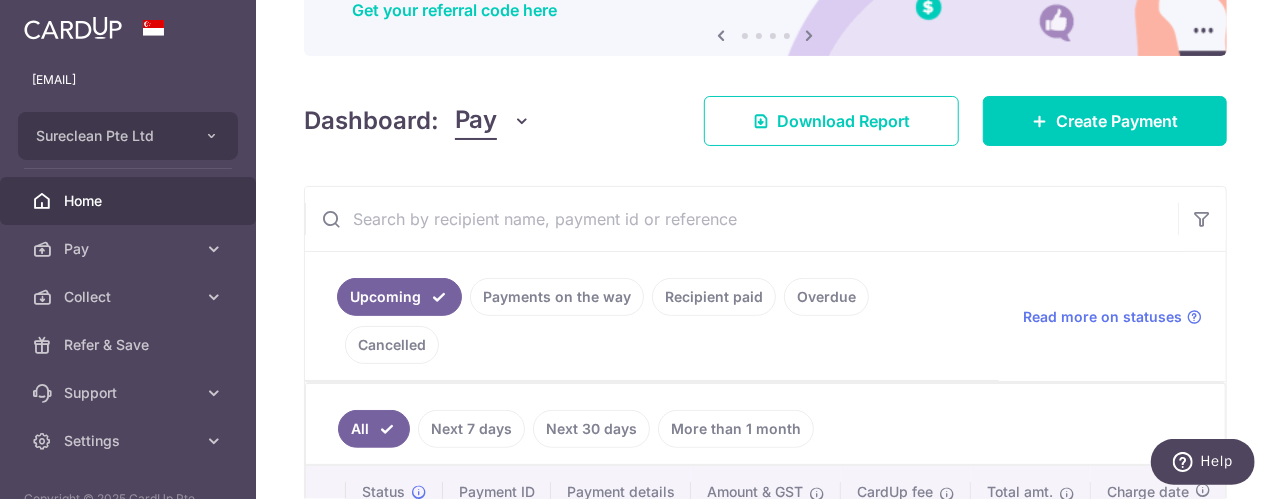 click at bounding box center (741, 219) 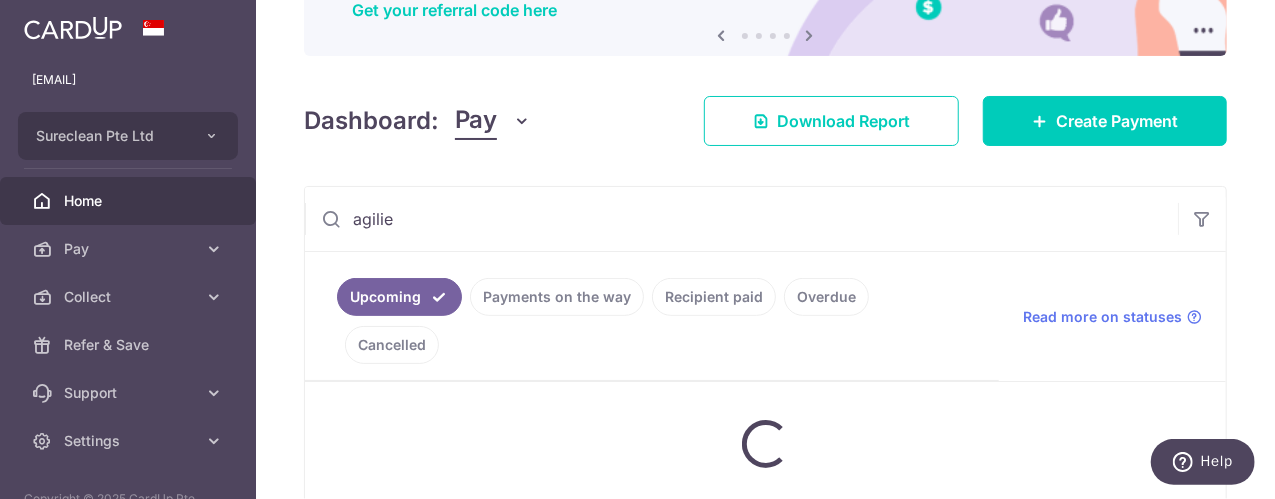 type on "agilien" 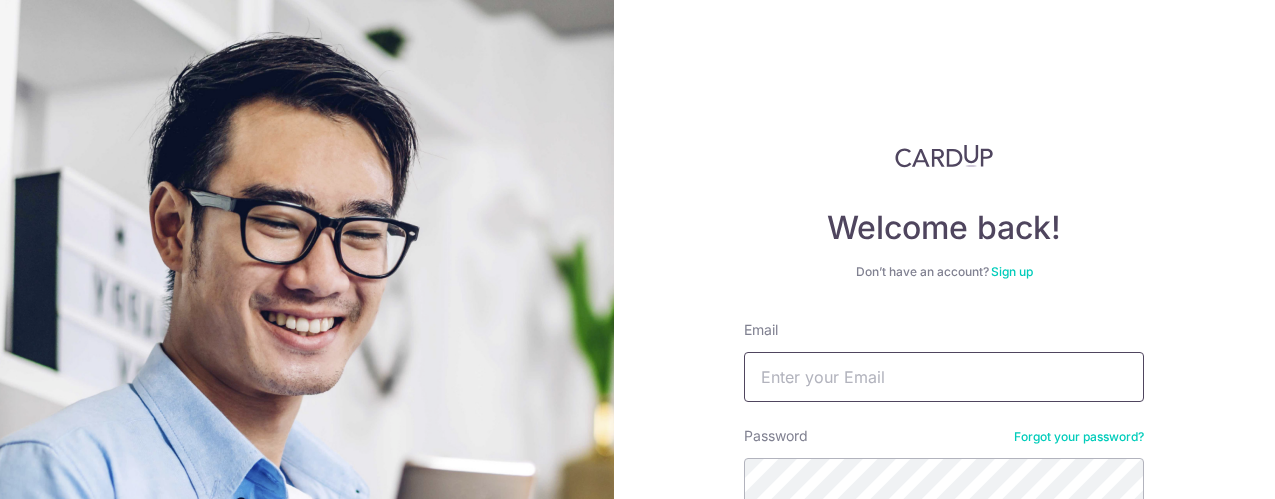 scroll, scrollTop: 0, scrollLeft: 0, axis: both 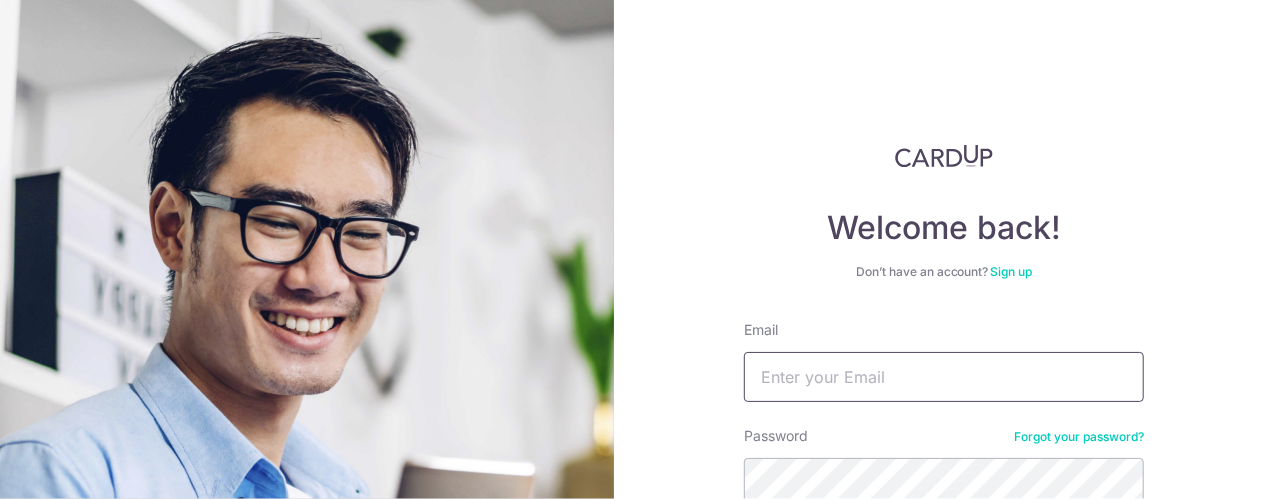 click on "Email" at bounding box center (944, 377) 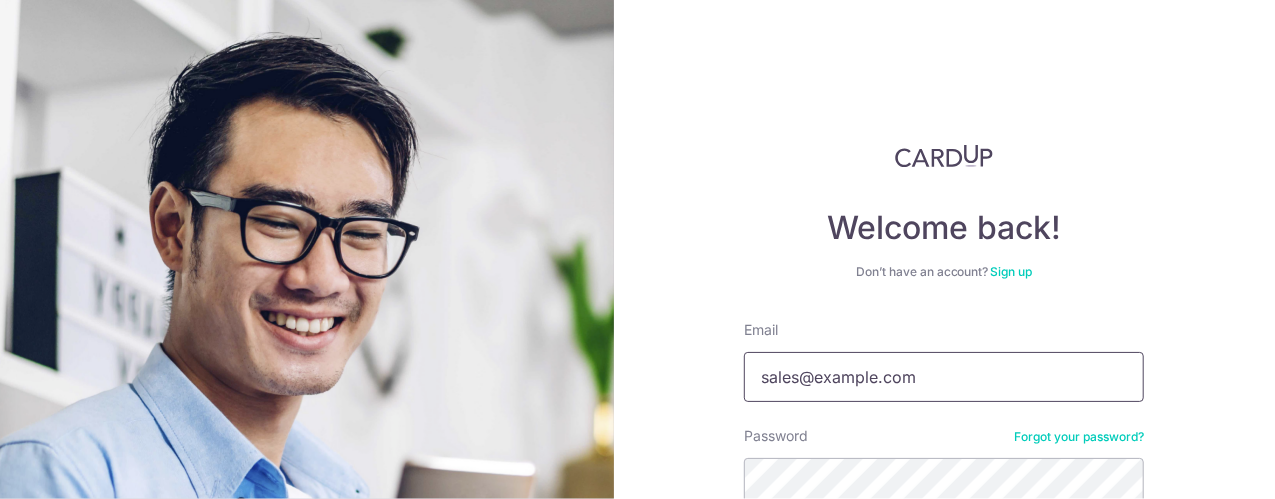 type on "sales@example.com" 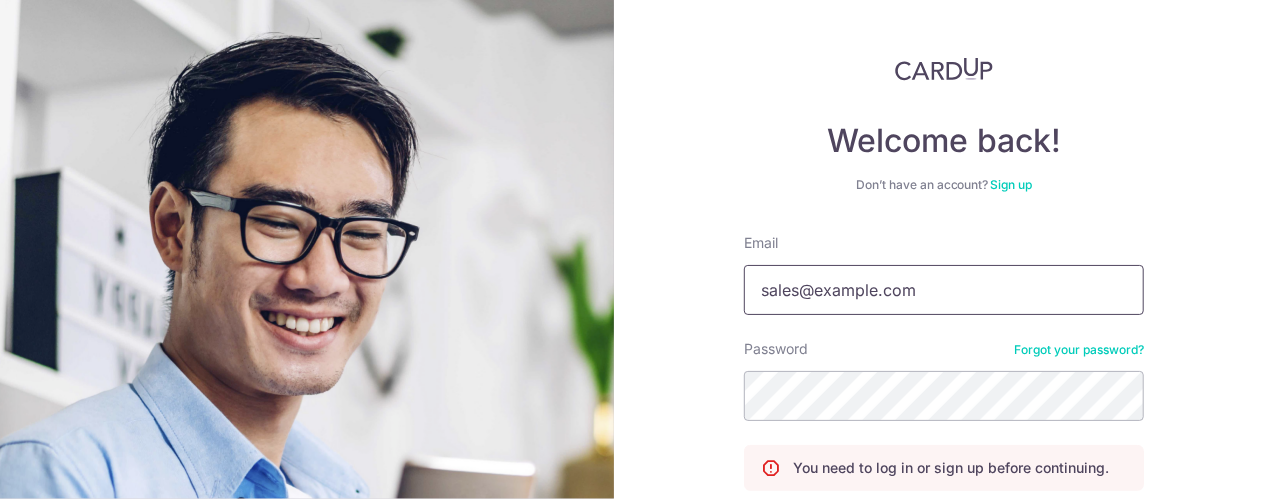 scroll, scrollTop: 200, scrollLeft: 0, axis: vertical 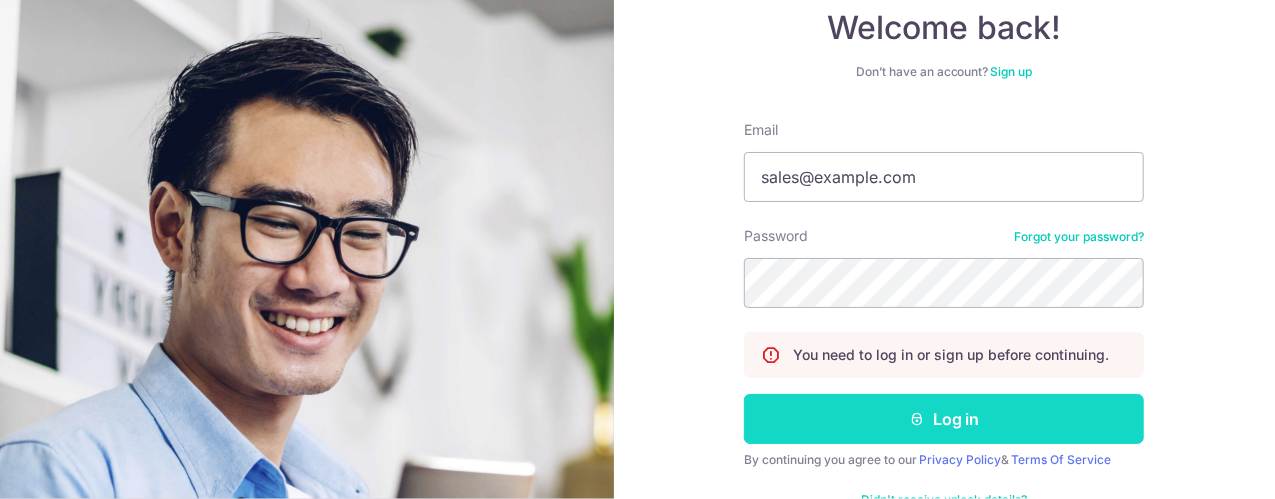 click on "Log in" at bounding box center (944, 419) 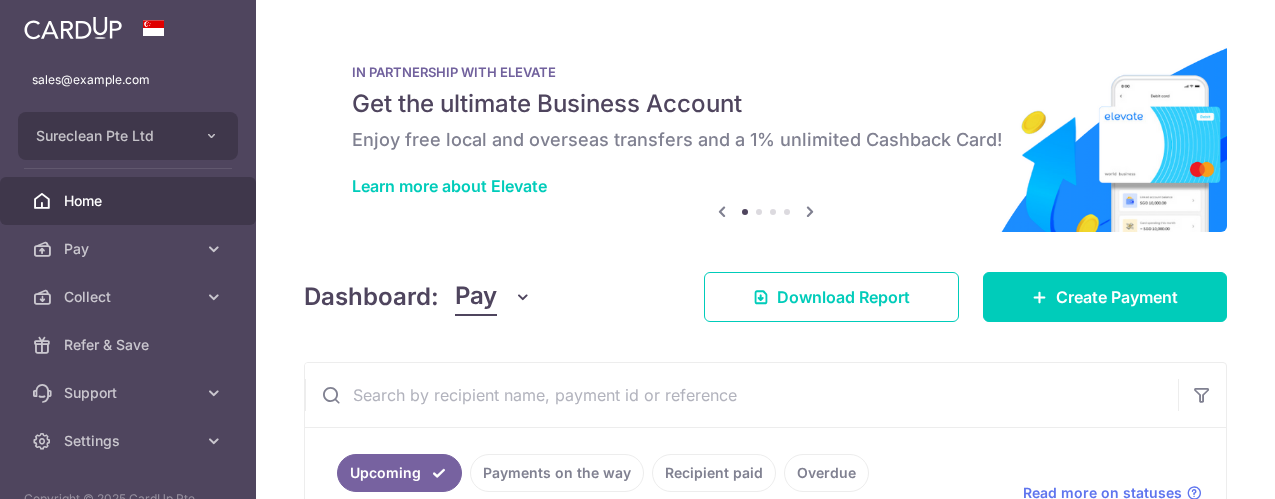 scroll, scrollTop: 0, scrollLeft: 0, axis: both 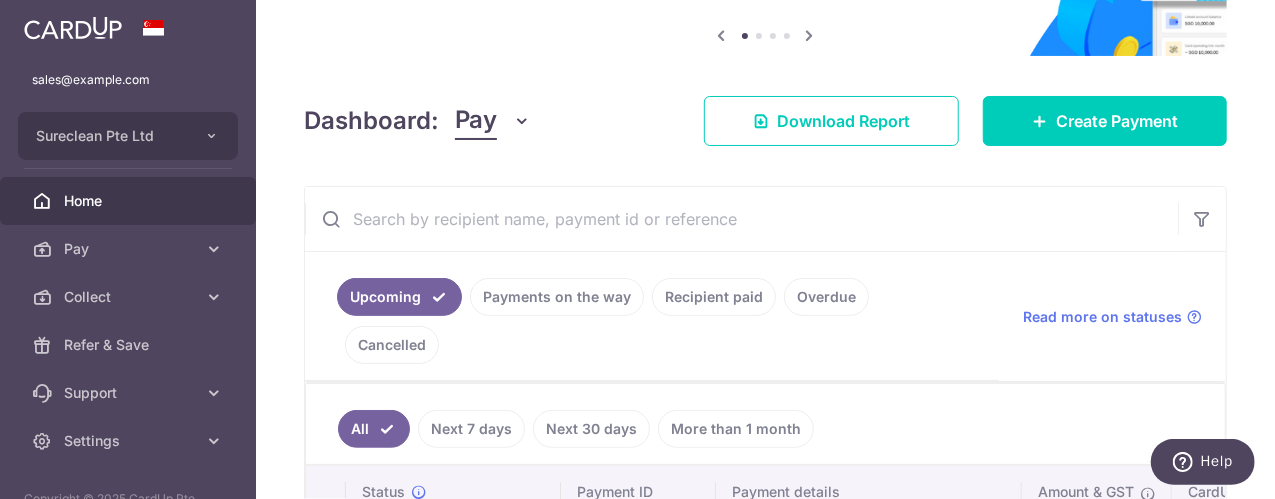 click at bounding box center [741, 219] 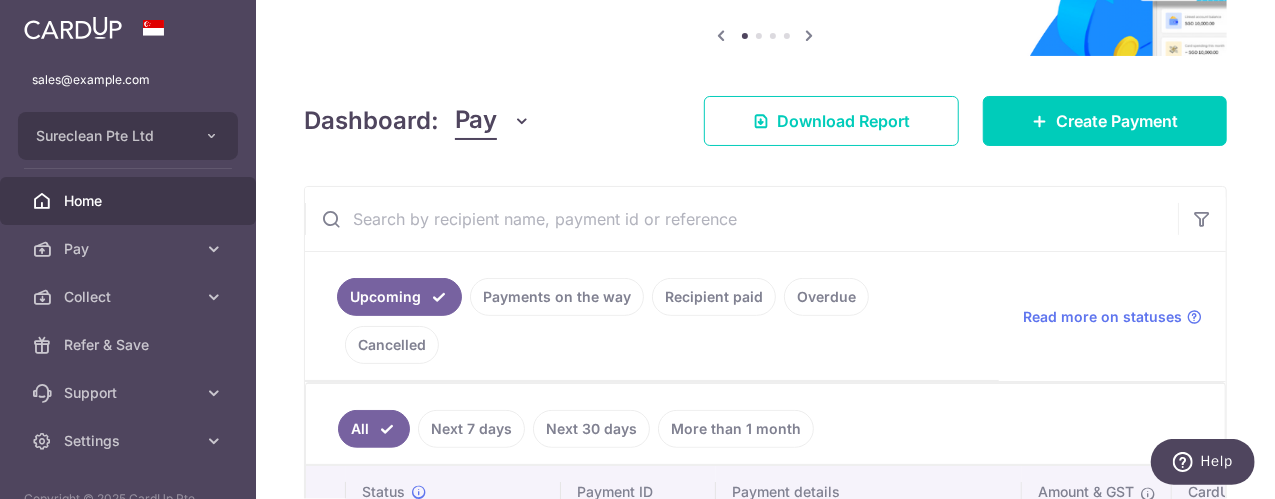 type on "agilien" 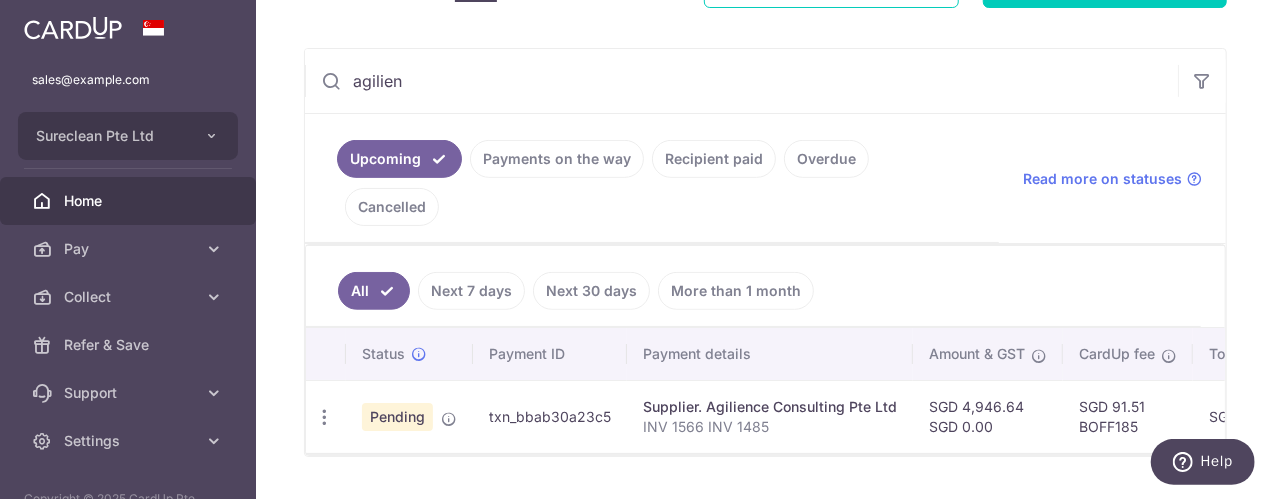 scroll, scrollTop: 345, scrollLeft: 0, axis: vertical 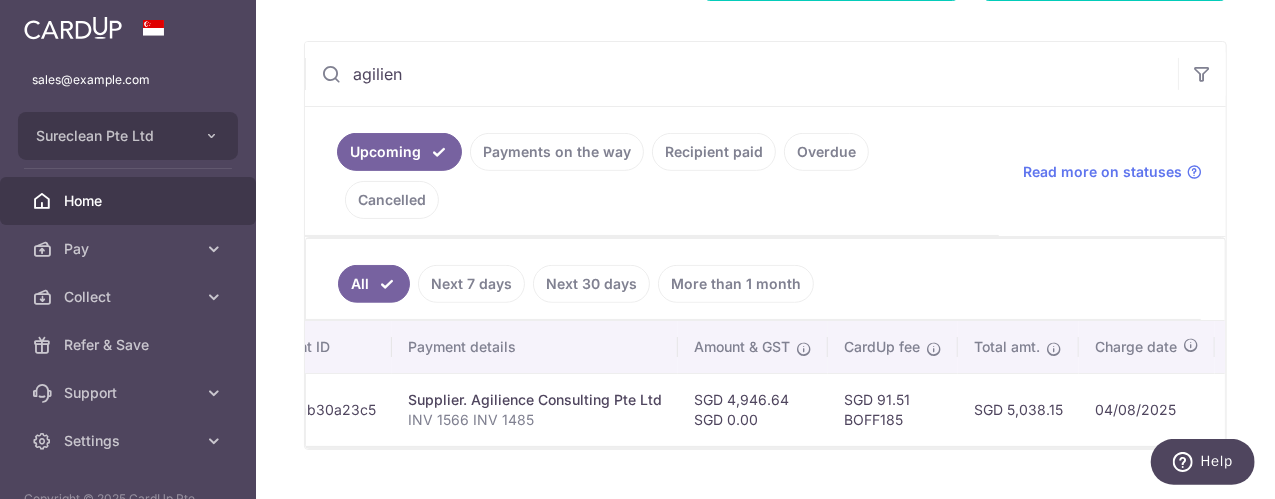 drag, startPoint x: 1006, startPoint y: 353, endPoint x: 1072, endPoint y: 353, distance: 66 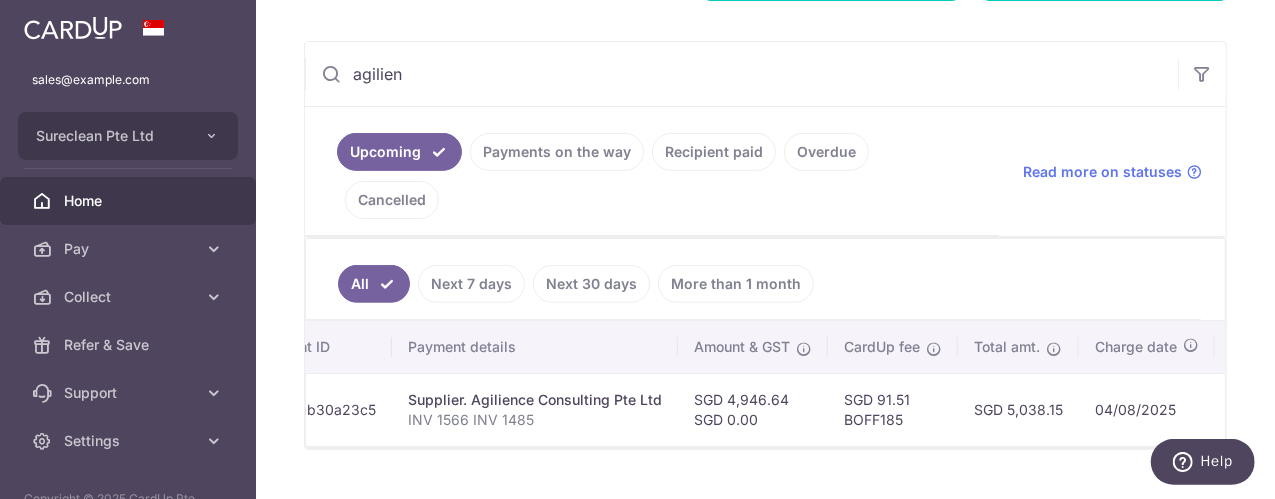 copy on "5,038.15" 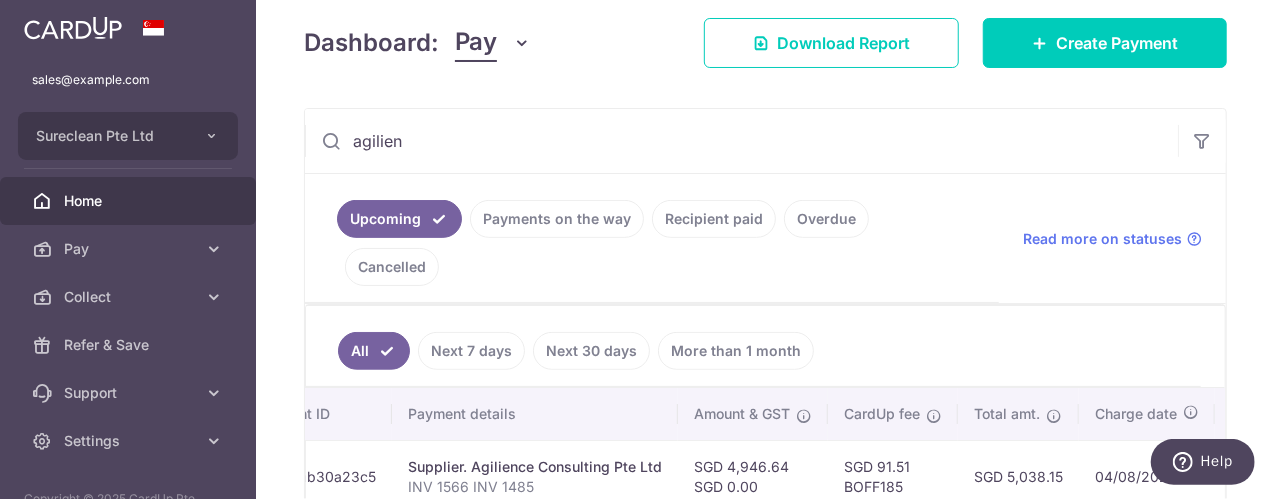scroll, scrollTop: 345, scrollLeft: 0, axis: vertical 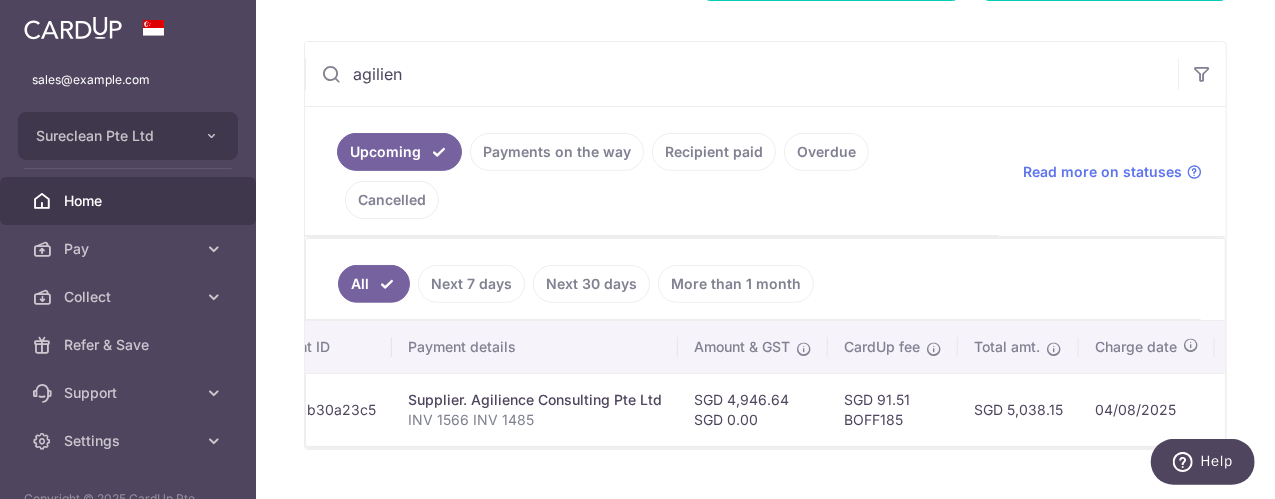 click on "×
Pause Schedule
Pause all future payments in this series
Pause just this one payment
By clicking below, you confirm you are pausing this payment to   on  . Payments can be unpaused at anytime prior to payment taken date.
Confirm
Cancel Schedule
Cancel all future payments in this series
Cancel just this one payment
Confirm
Approve Payment
Recipient Bank Details" at bounding box center (765, 249) 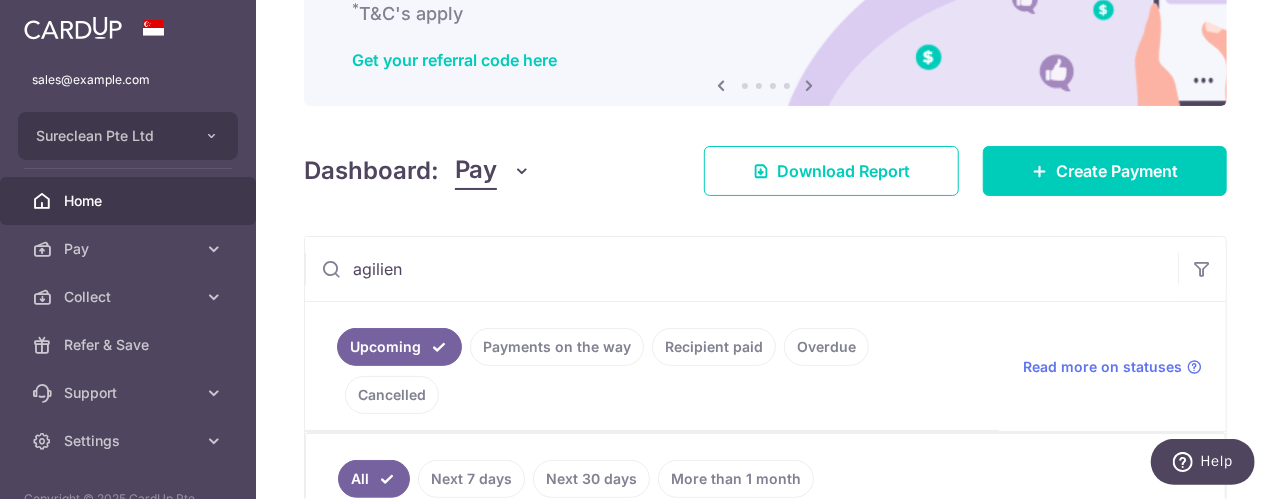 scroll, scrollTop: 245, scrollLeft: 0, axis: vertical 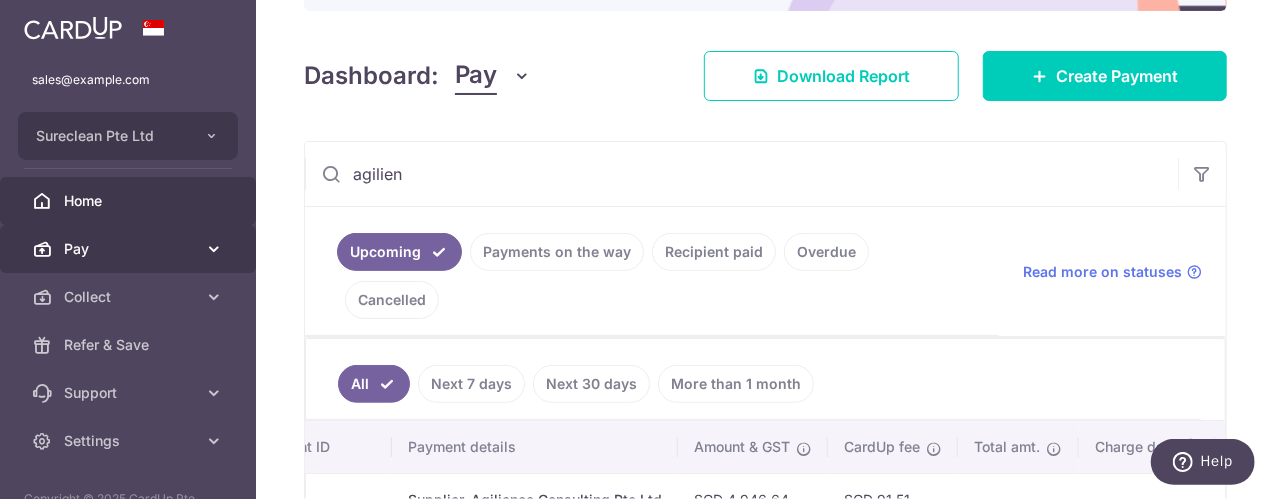 click on "Pay" at bounding box center [130, 249] 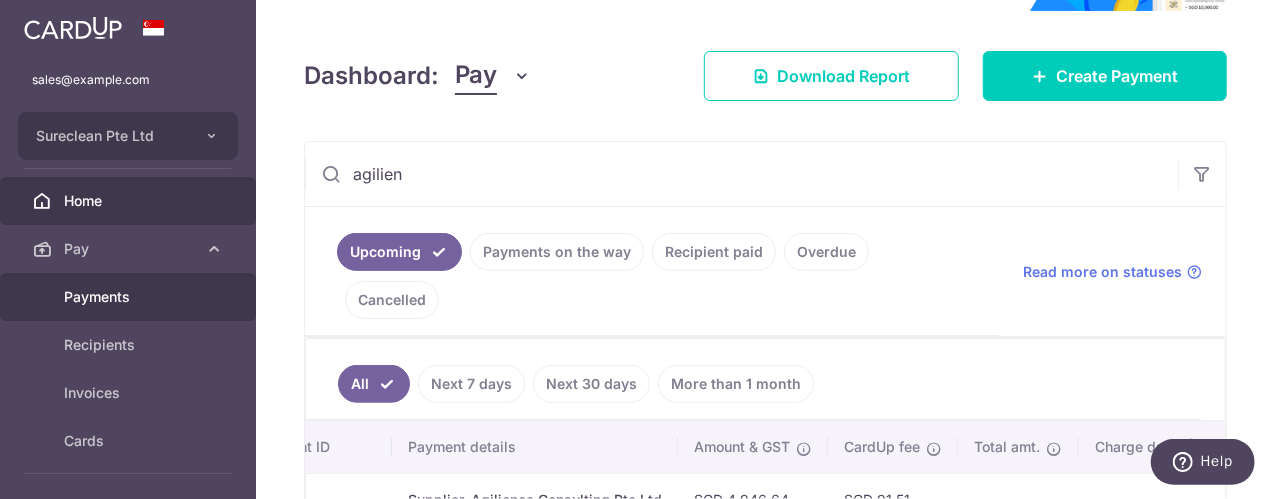 click on "Payments" at bounding box center (130, 297) 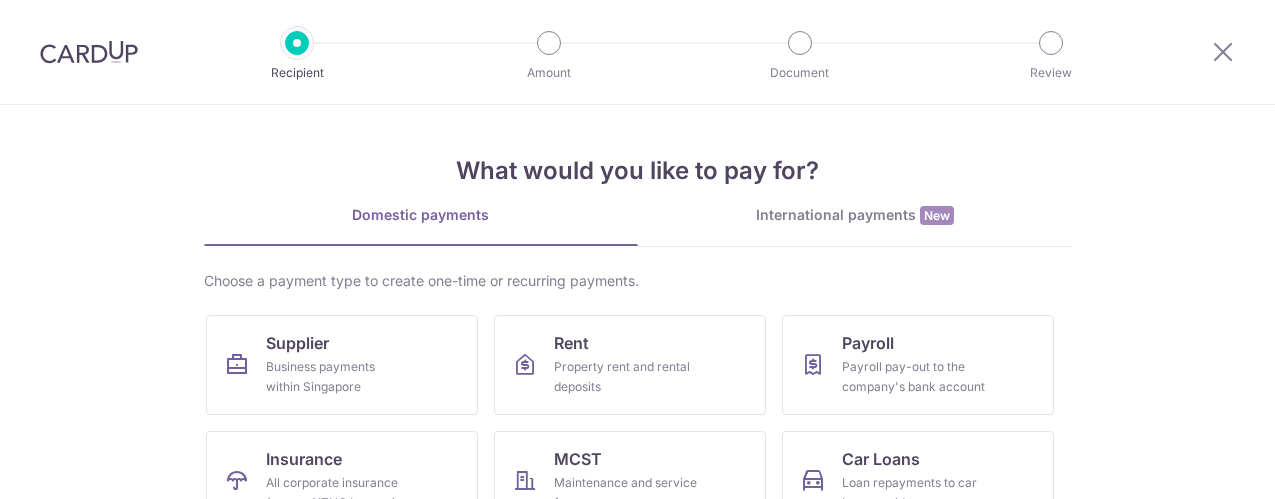 scroll, scrollTop: 0, scrollLeft: 0, axis: both 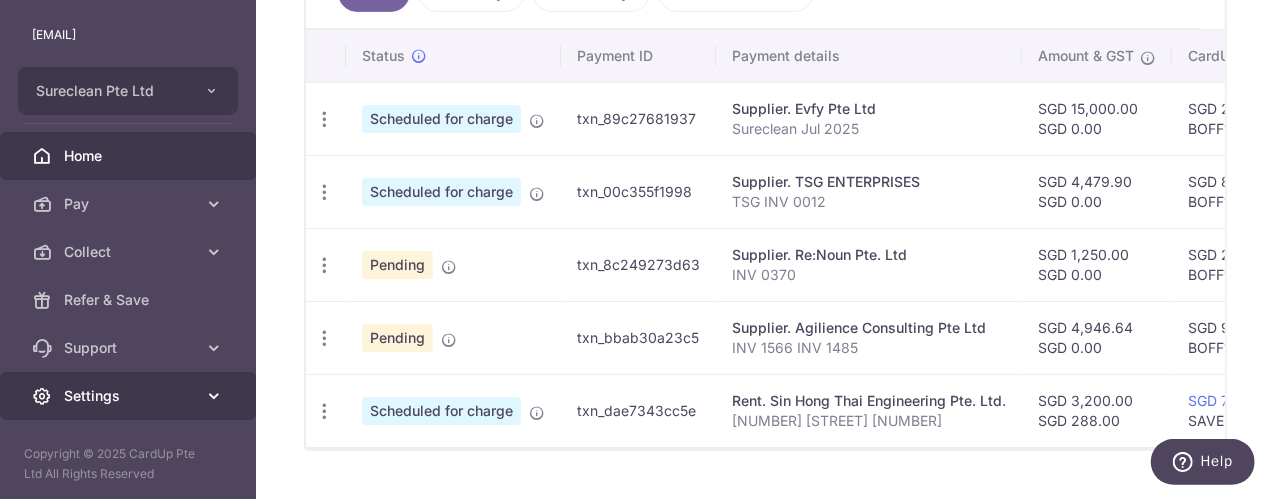 click at bounding box center (214, 396) 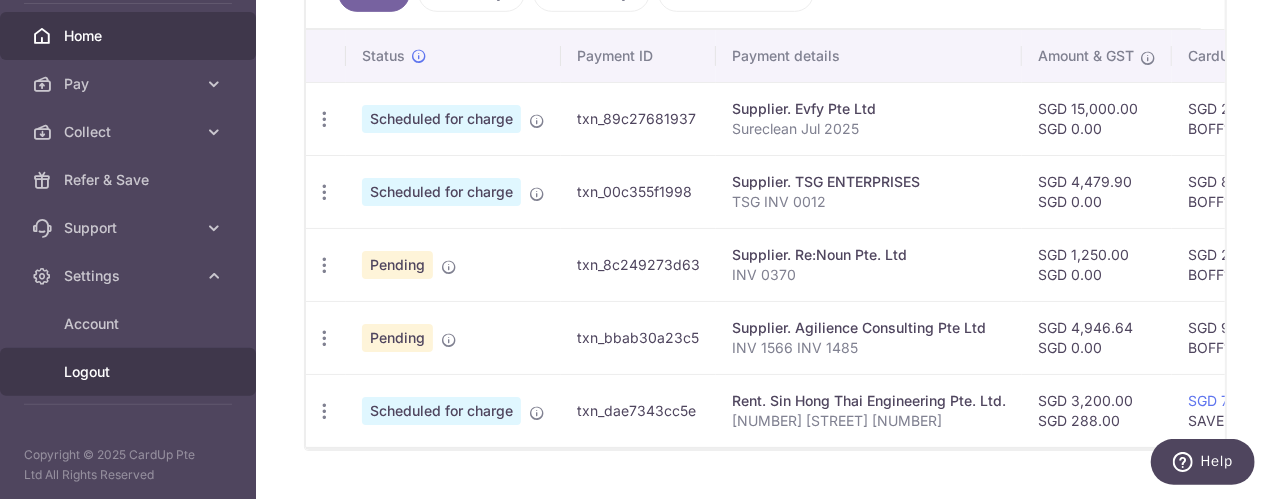 scroll, scrollTop: 166, scrollLeft: 0, axis: vertical 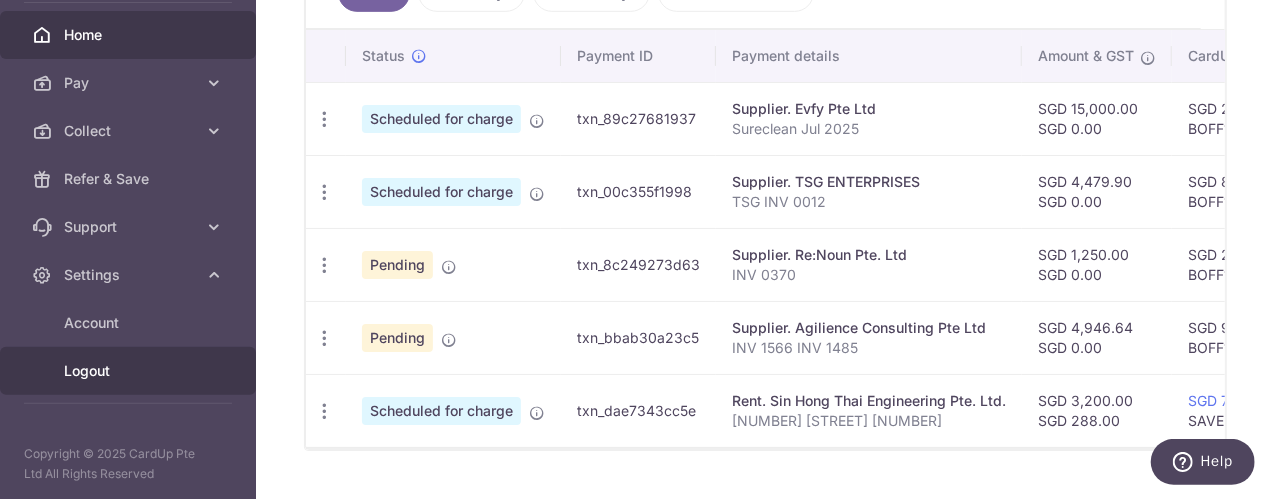 click on "Logout" at bounding box center [130, 371] 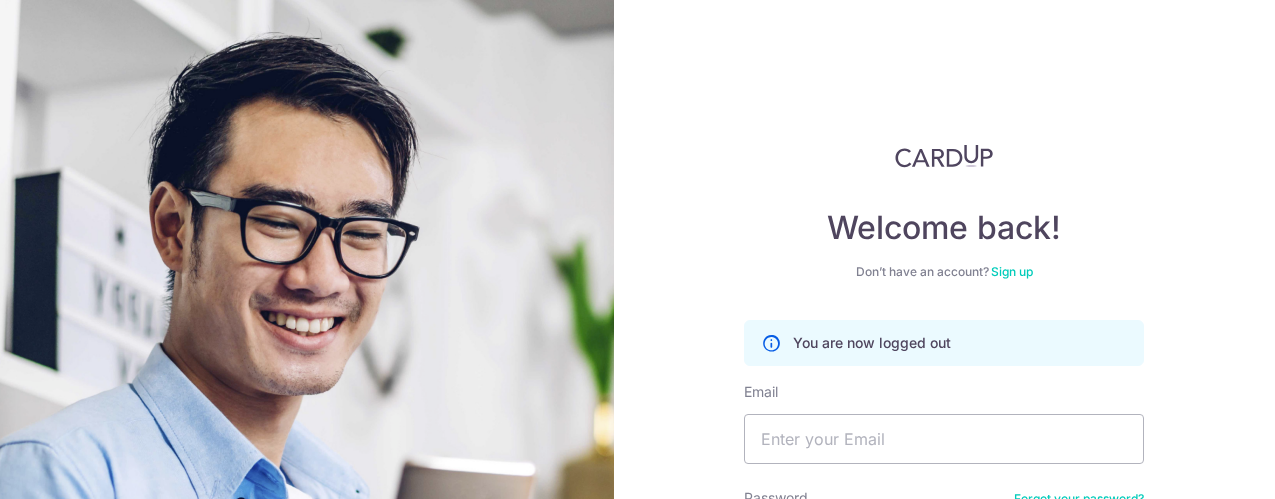 scroll, scrollTop: 0, scrollLeft: 0, axis: both 